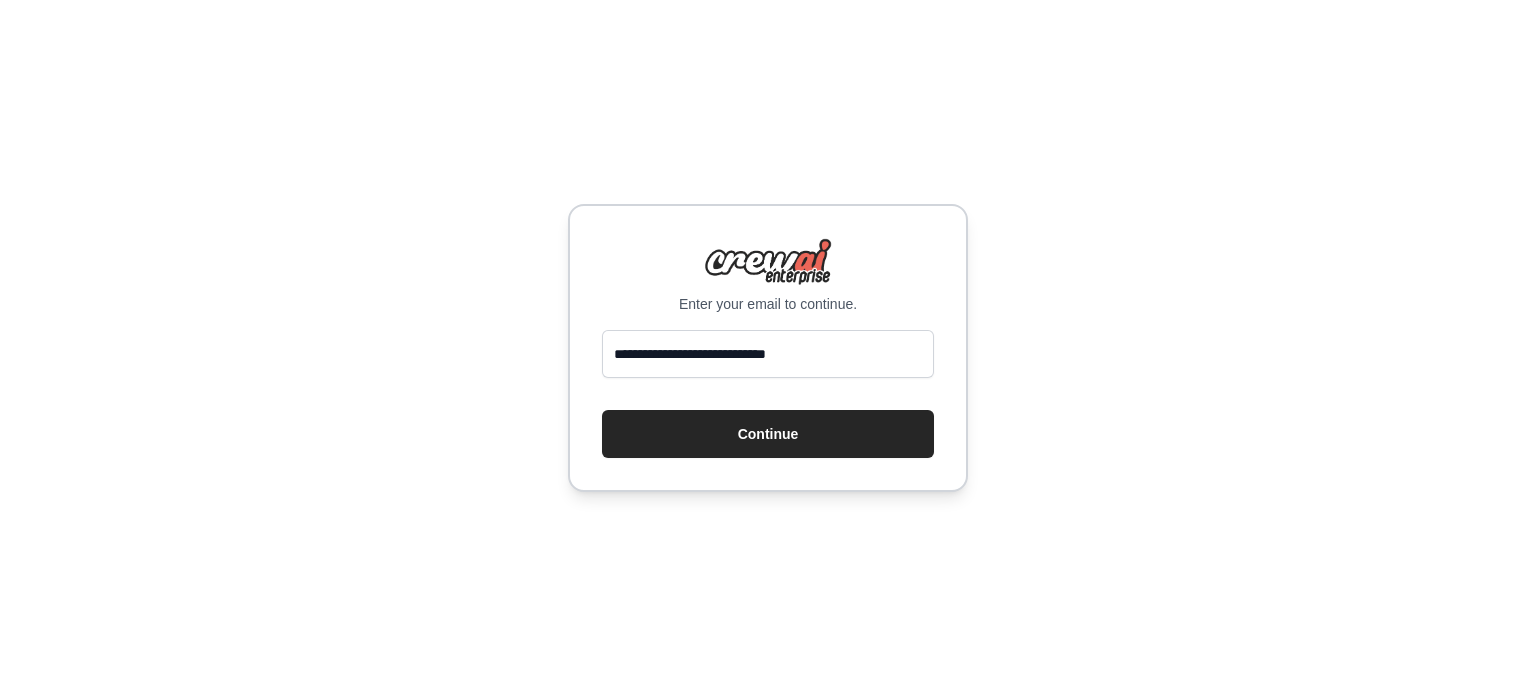 scroll, scrollTop: 0, scrollLeft: 0, axis: both 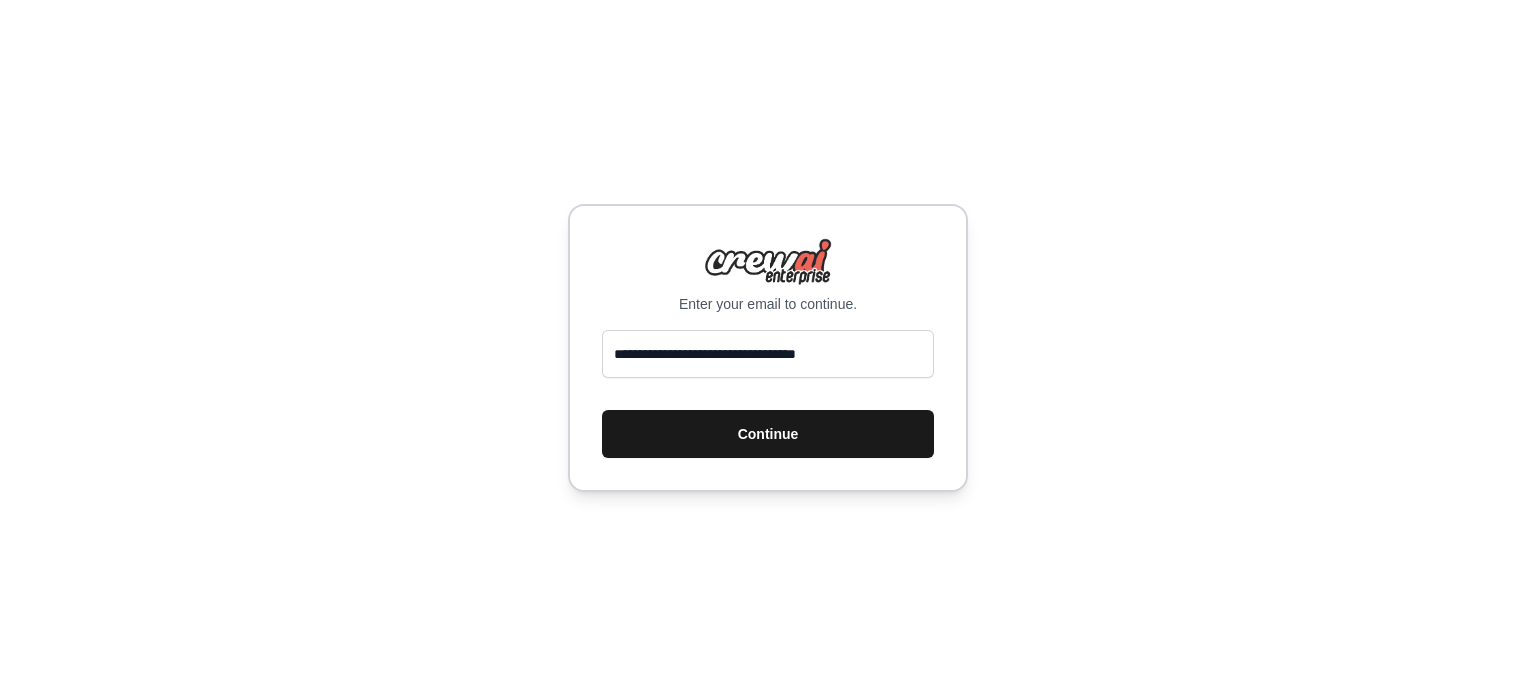 type on "**********" 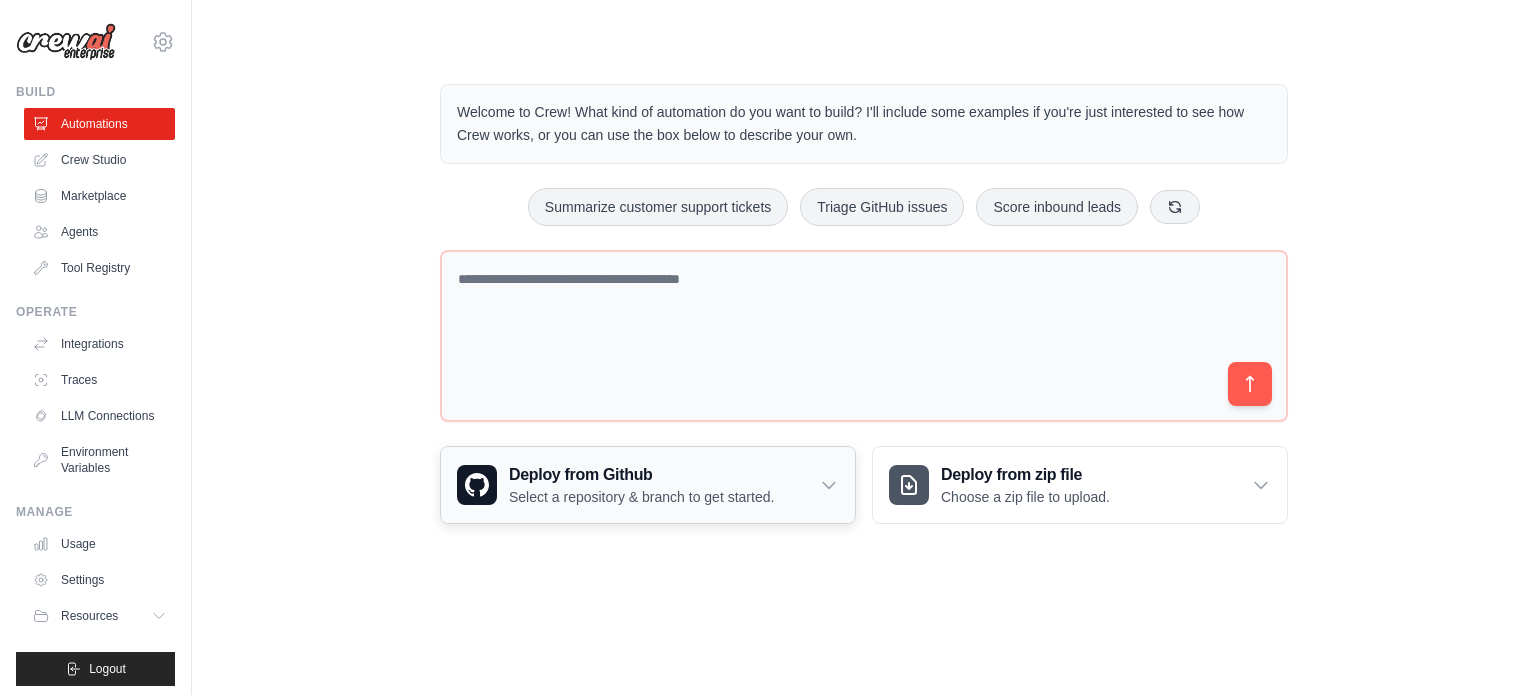 scroll, scrollTop: 0, scrollLeft: 0, axis: both 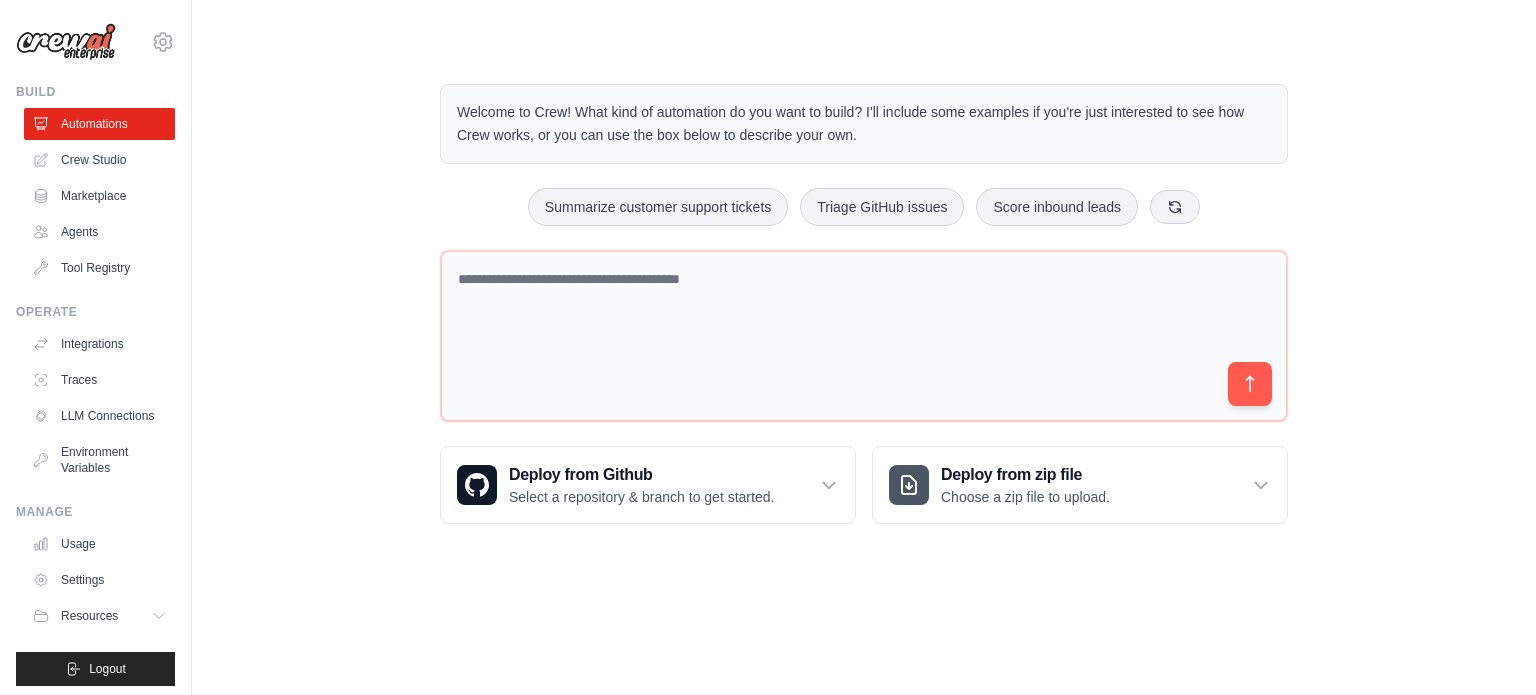 click on "Welcome to Crew! What kind of automation do you want to build?
I'll include some examples if you're just interested to see how
Crew works, or you can use the box below to describe your own." at bounding box center [864, 124] 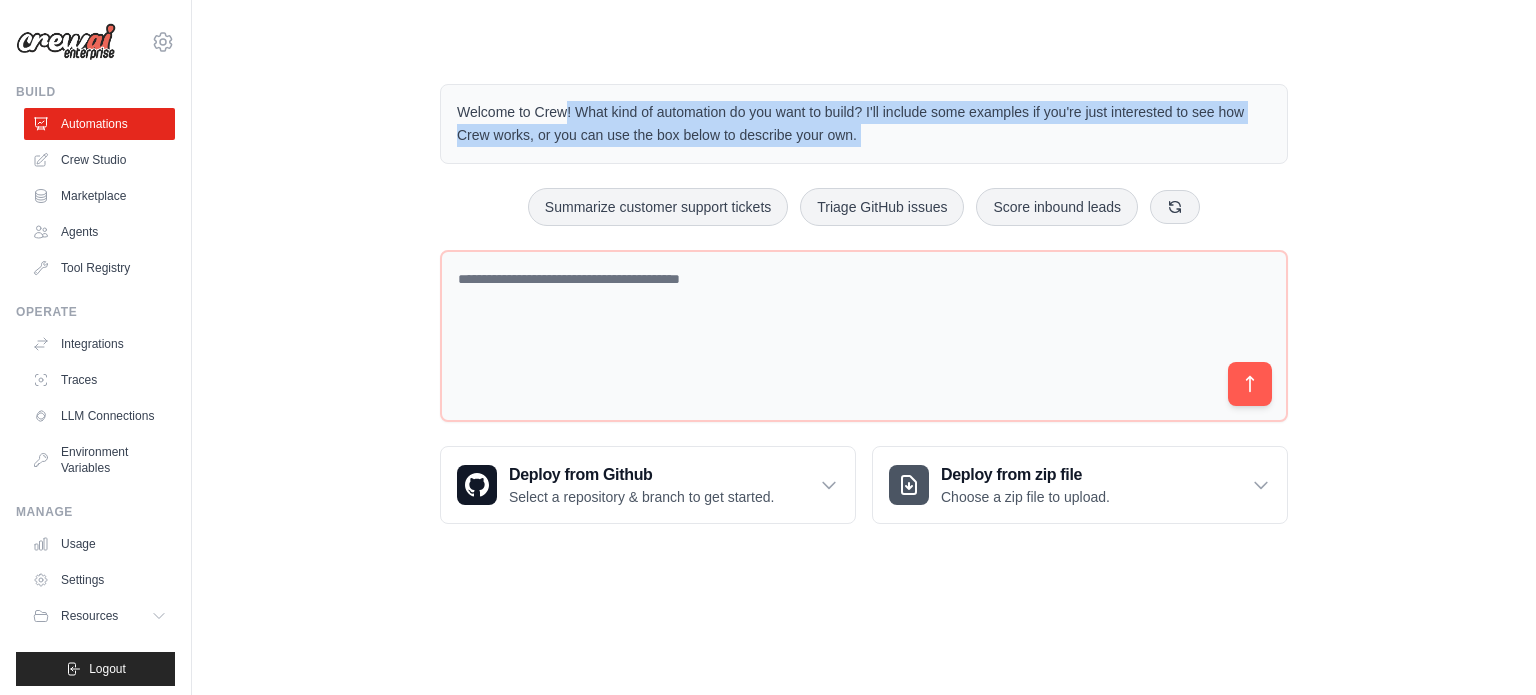 drag, startPoint x: 534, startPoint y: 106, endPoint x: 776, endPoint y: 110, distance: 242.03305 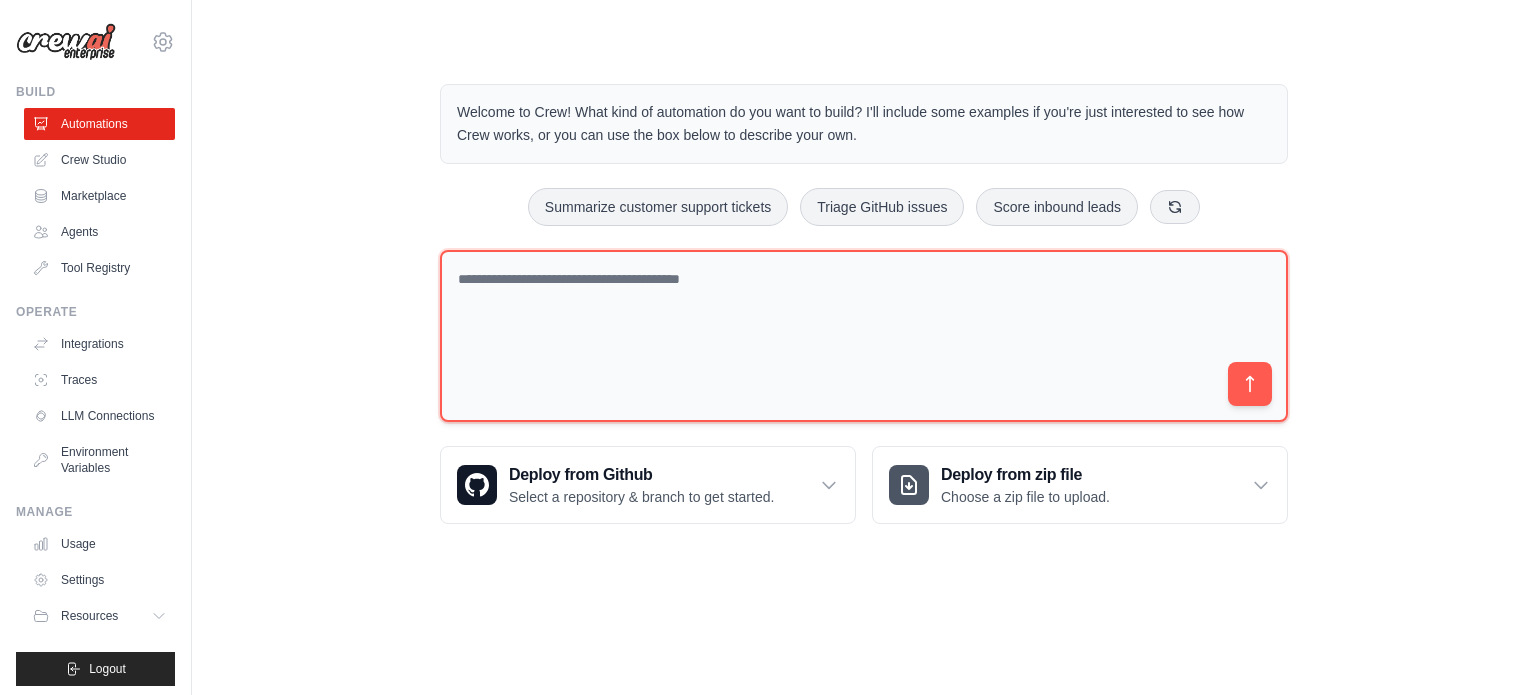 click at bounding box center [864, 336] 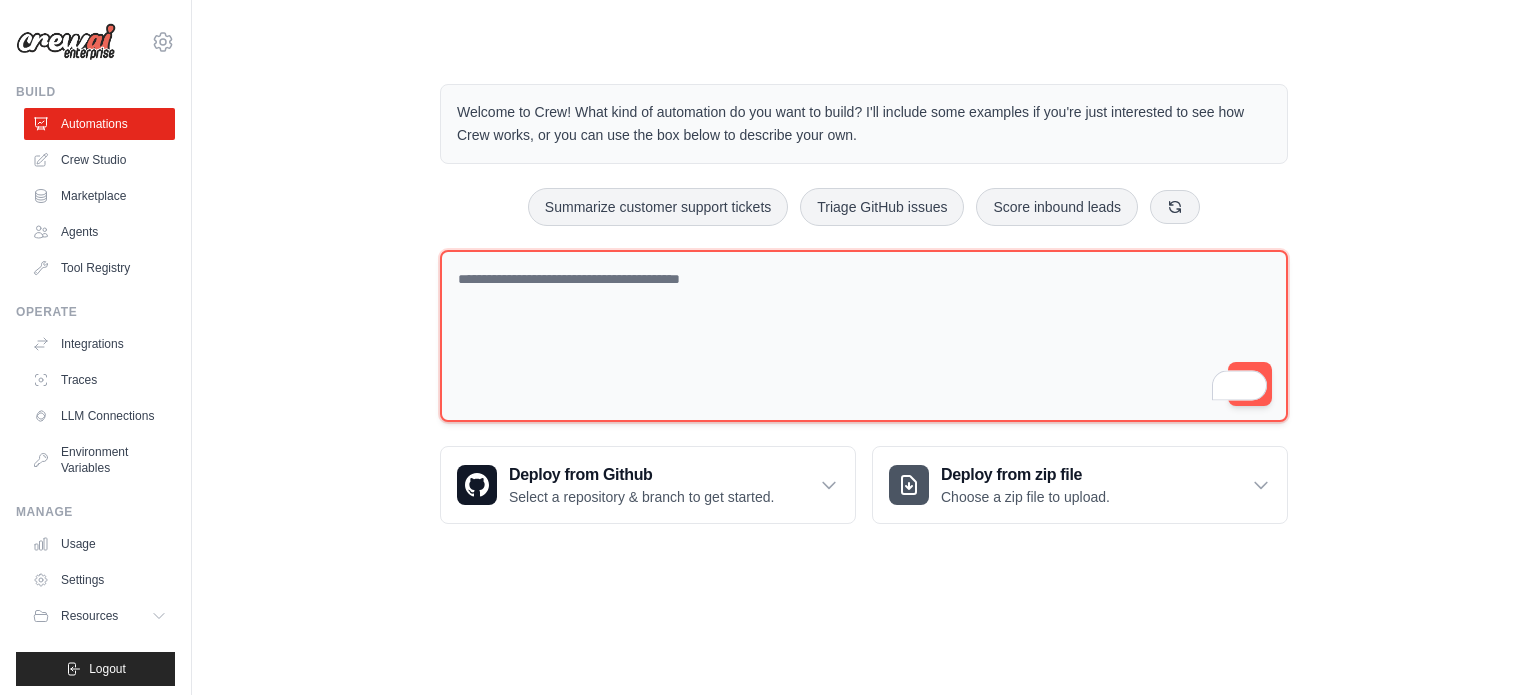 click at bounding box center [864, 336] 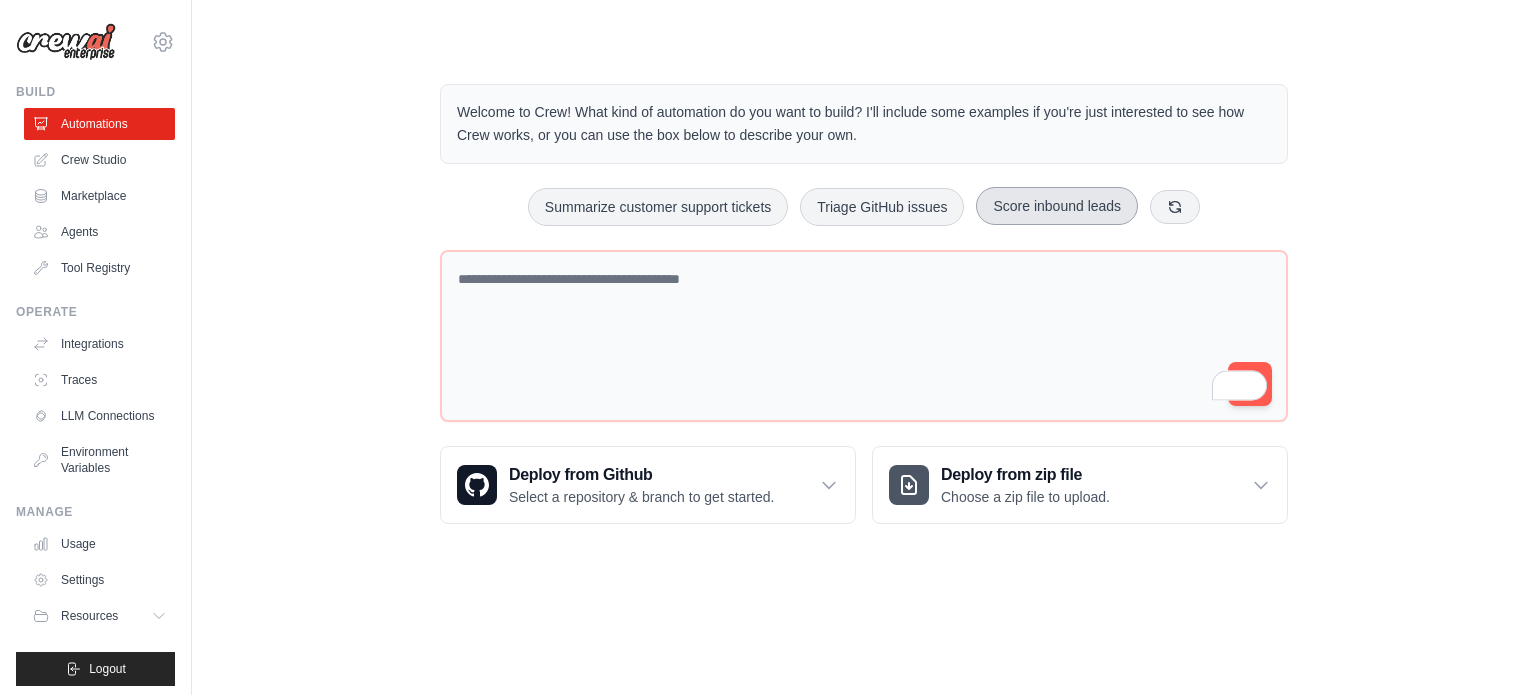click on "Score inbound leads" at bounding box center [1057, 206] 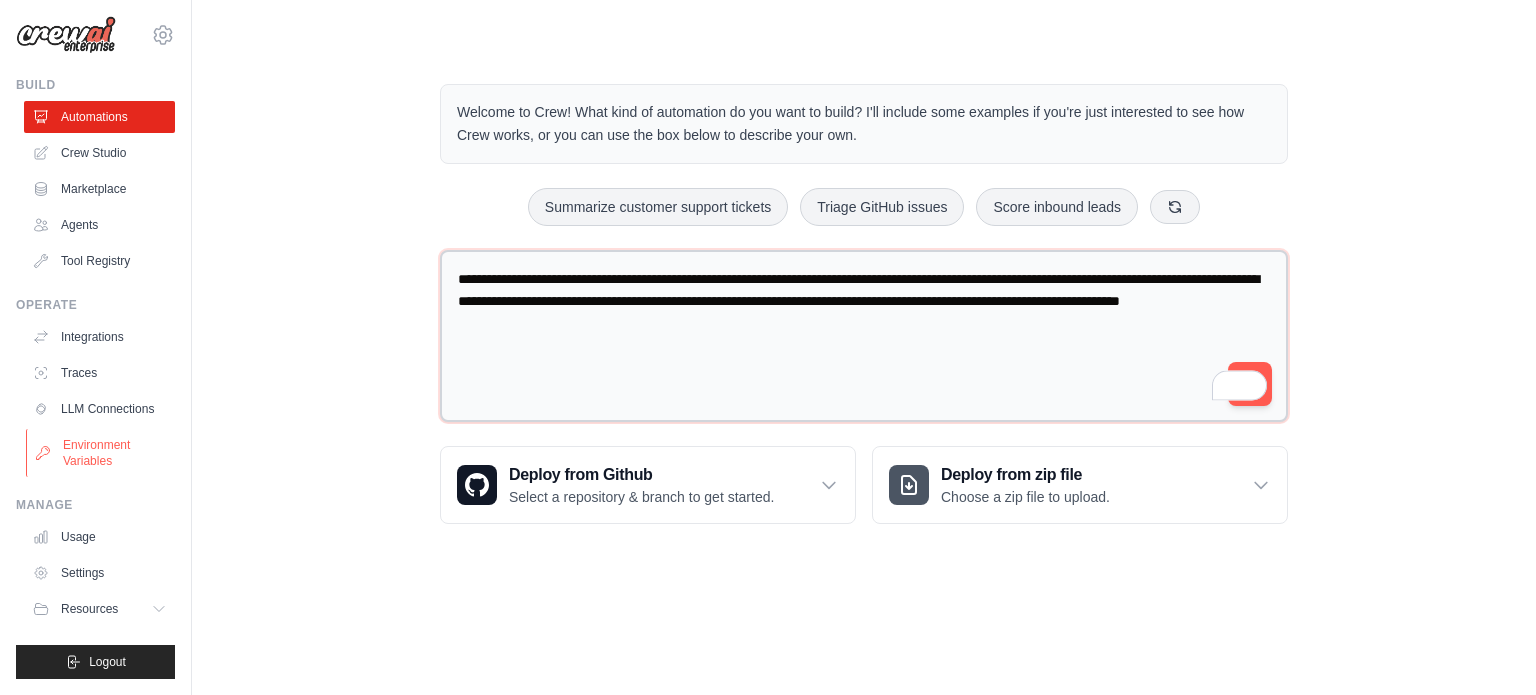 scroll, scrollTop: 22, scrollLeft: 0, axis: vertical 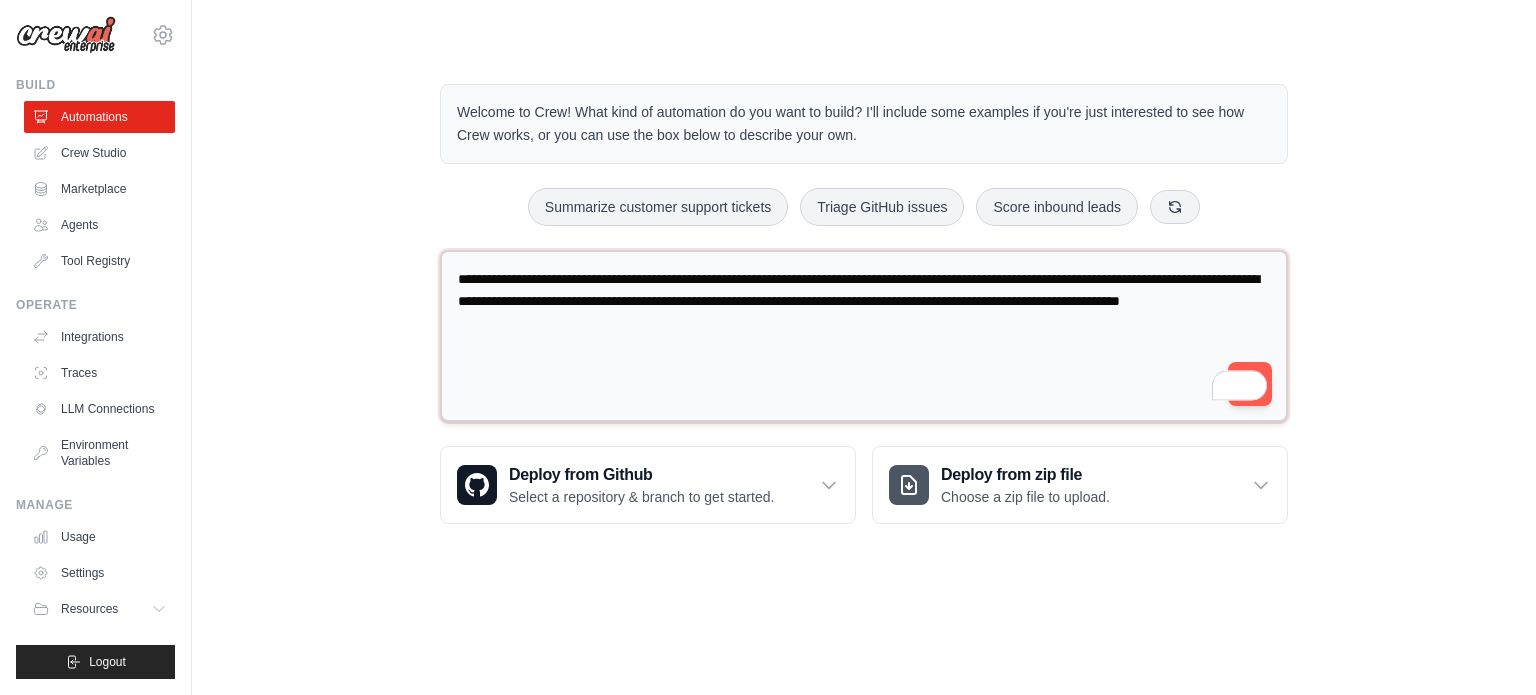 click on "**********" at bounding box center [864, 336] 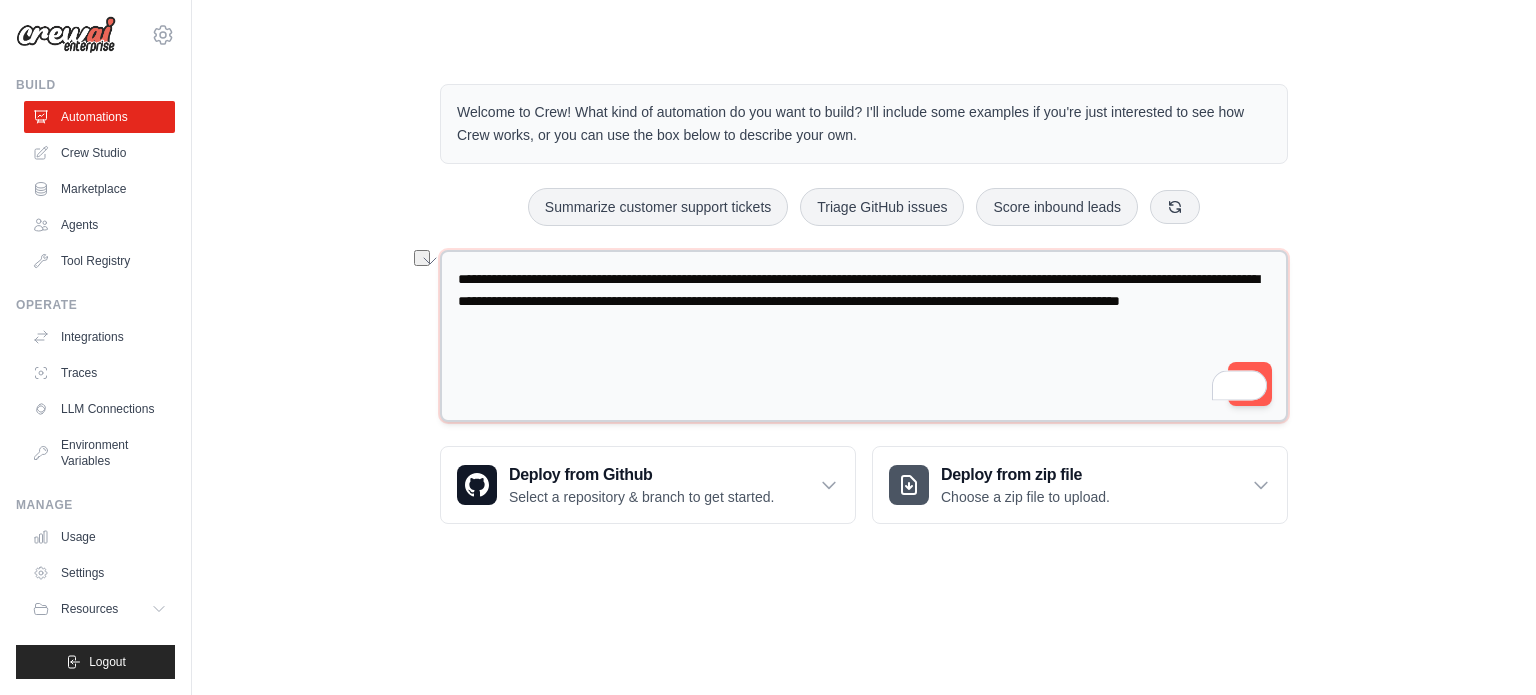 drag, startPoint x: 665, startPoint y: 270, endPoint x: 740, endPoint y: 277, distance: 75.32596 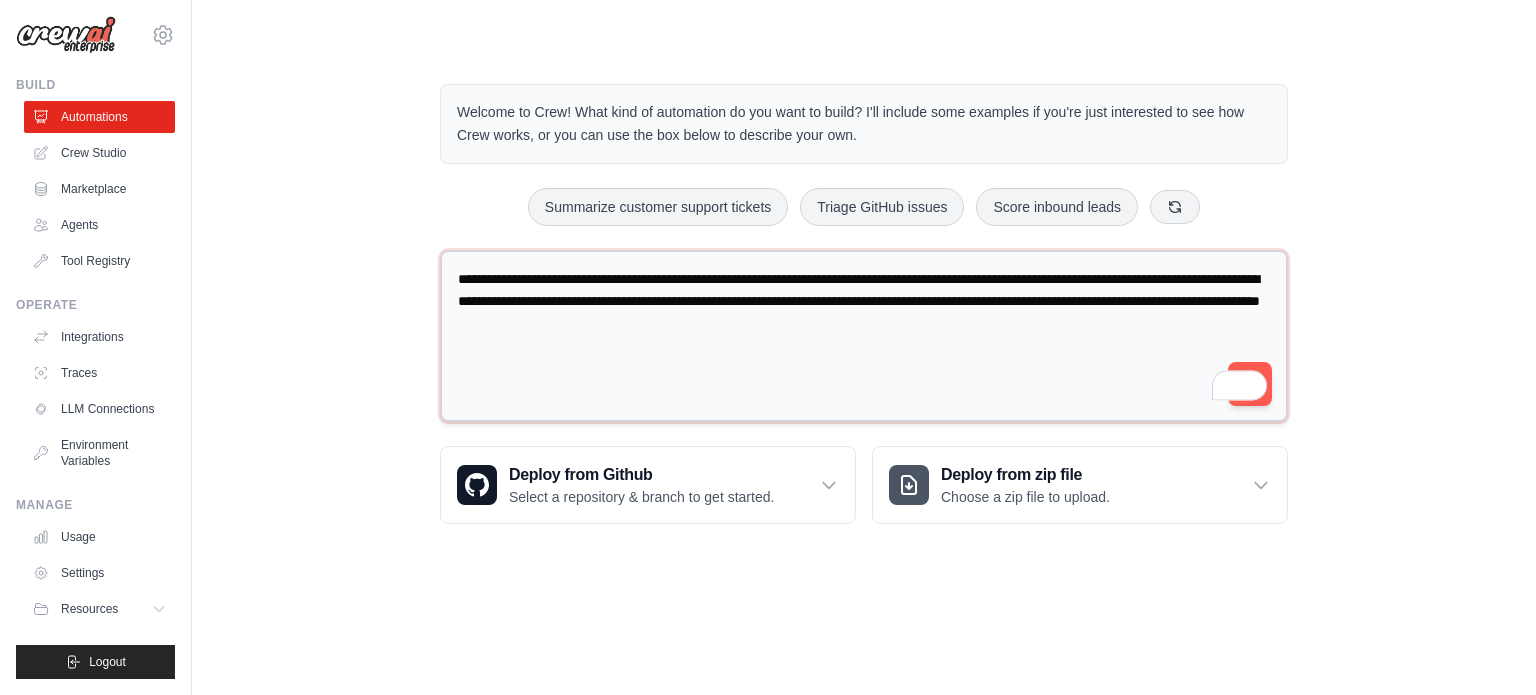 click on "**********" at bounding box center (864, 336) 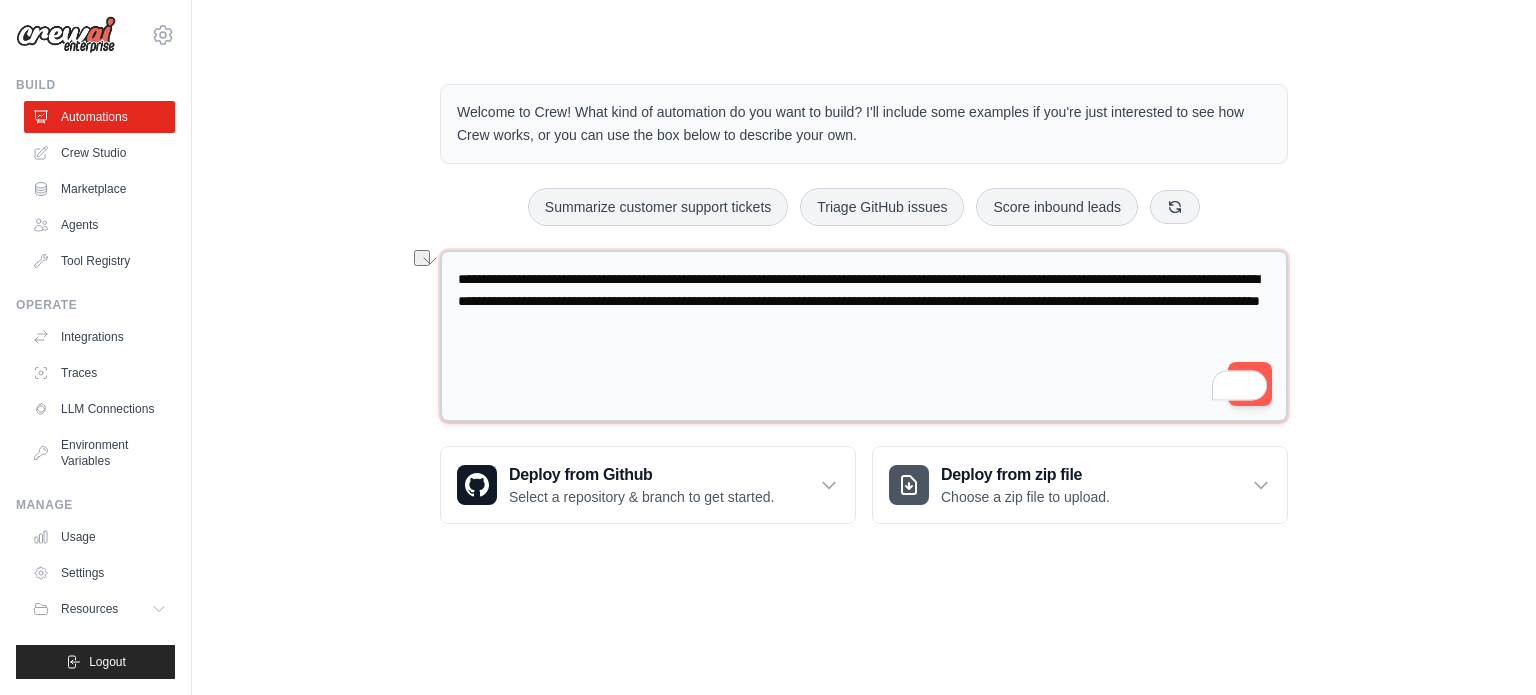 drag, startPoint x: 983, startPoint y: 281, endPoint x: 1017, endPoint y: 281, distance: 34 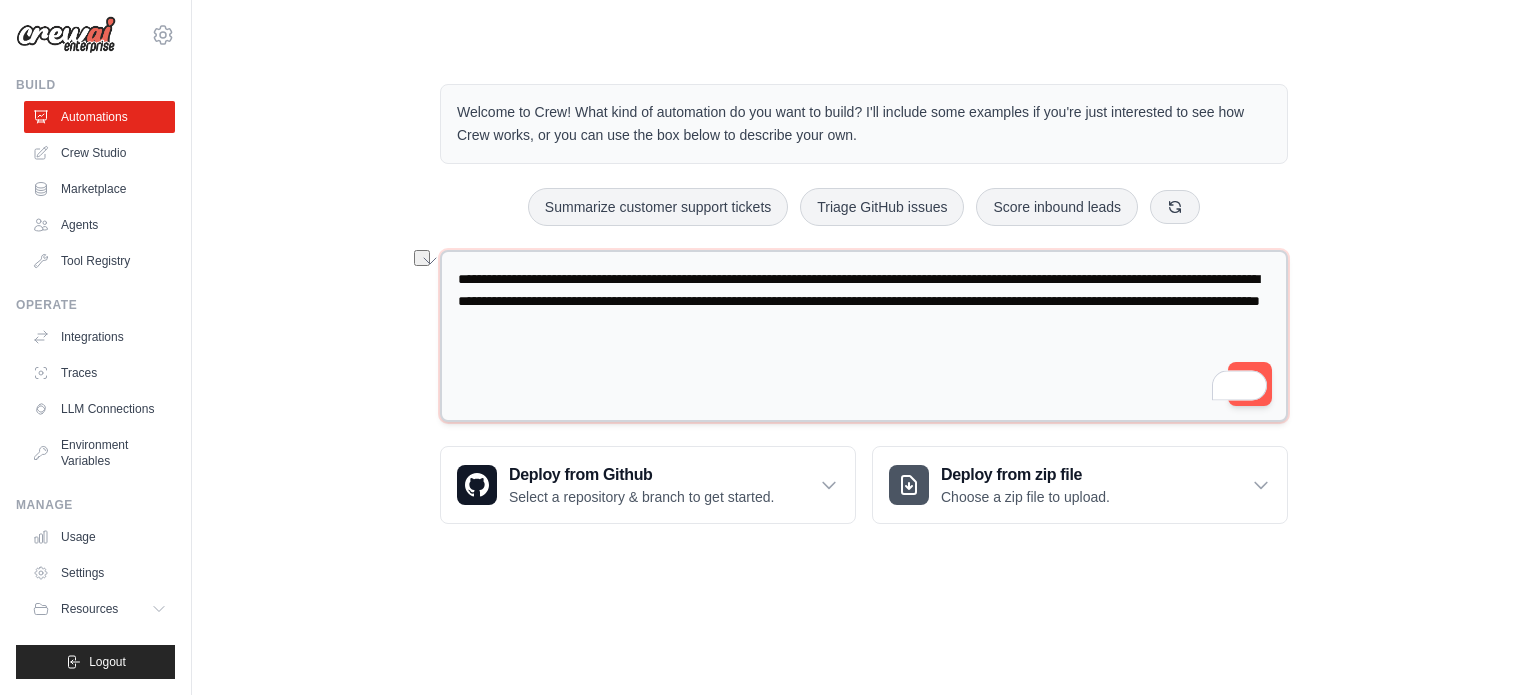 click on "**********" at bounding box center [864, 336] 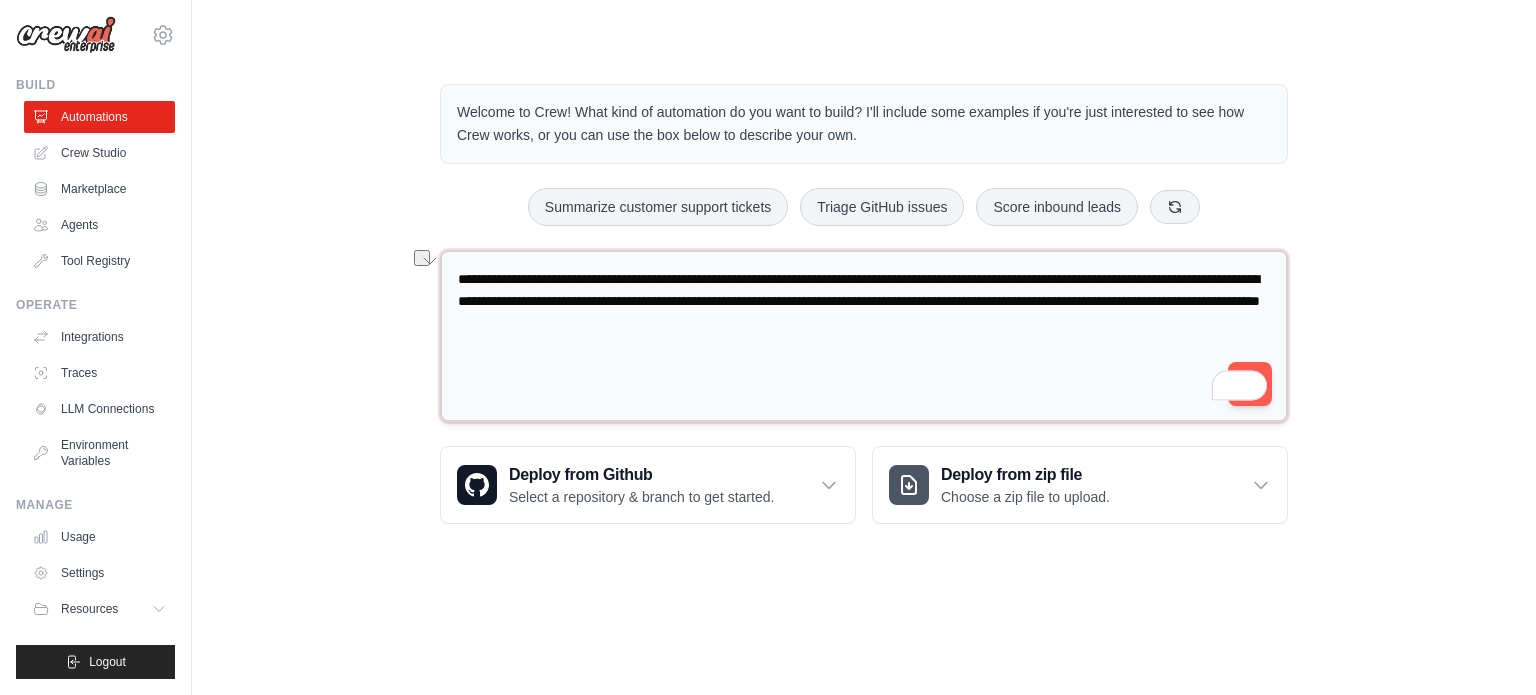 click on "**********" at bounding box center [864, 336] 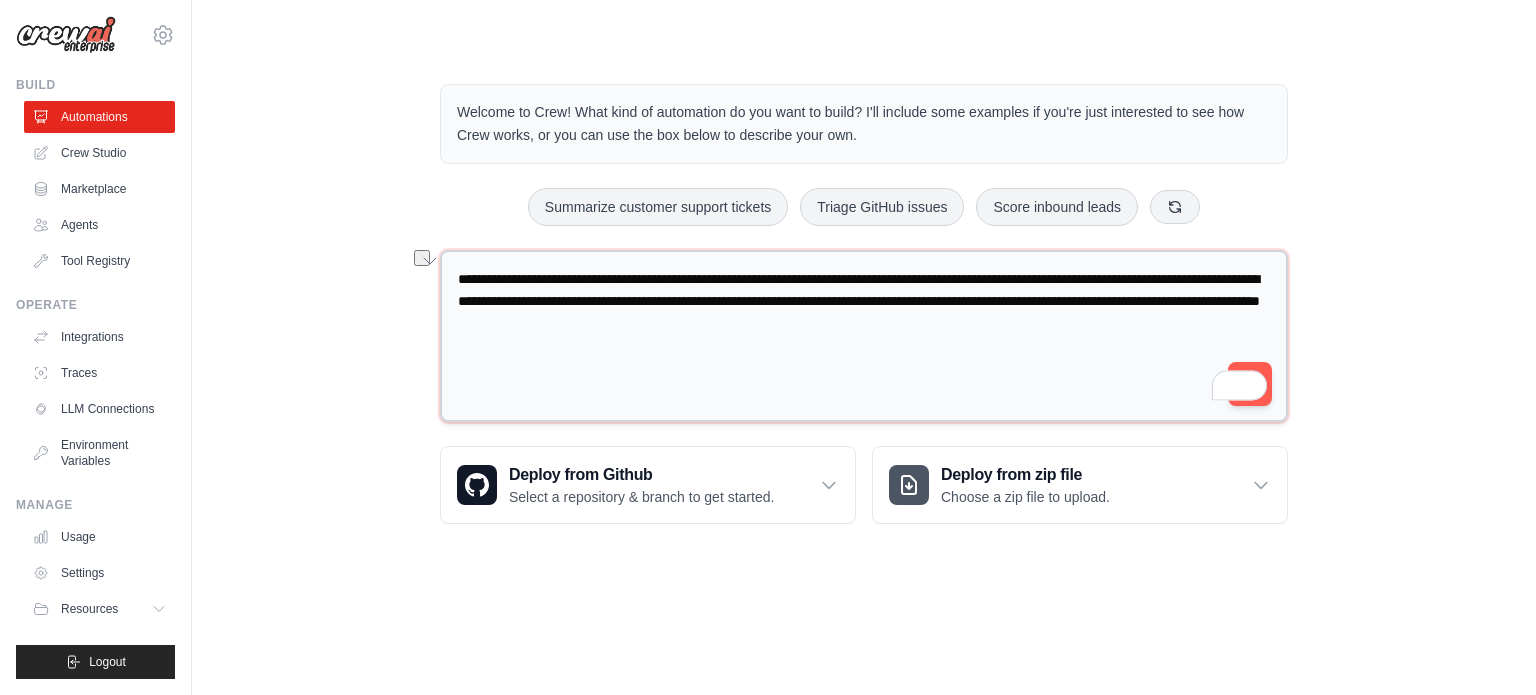 drag, startPoint x: 959, startPoint y: 279, endPoint x: 1008, endPoint y: 275, distance: 49.162994 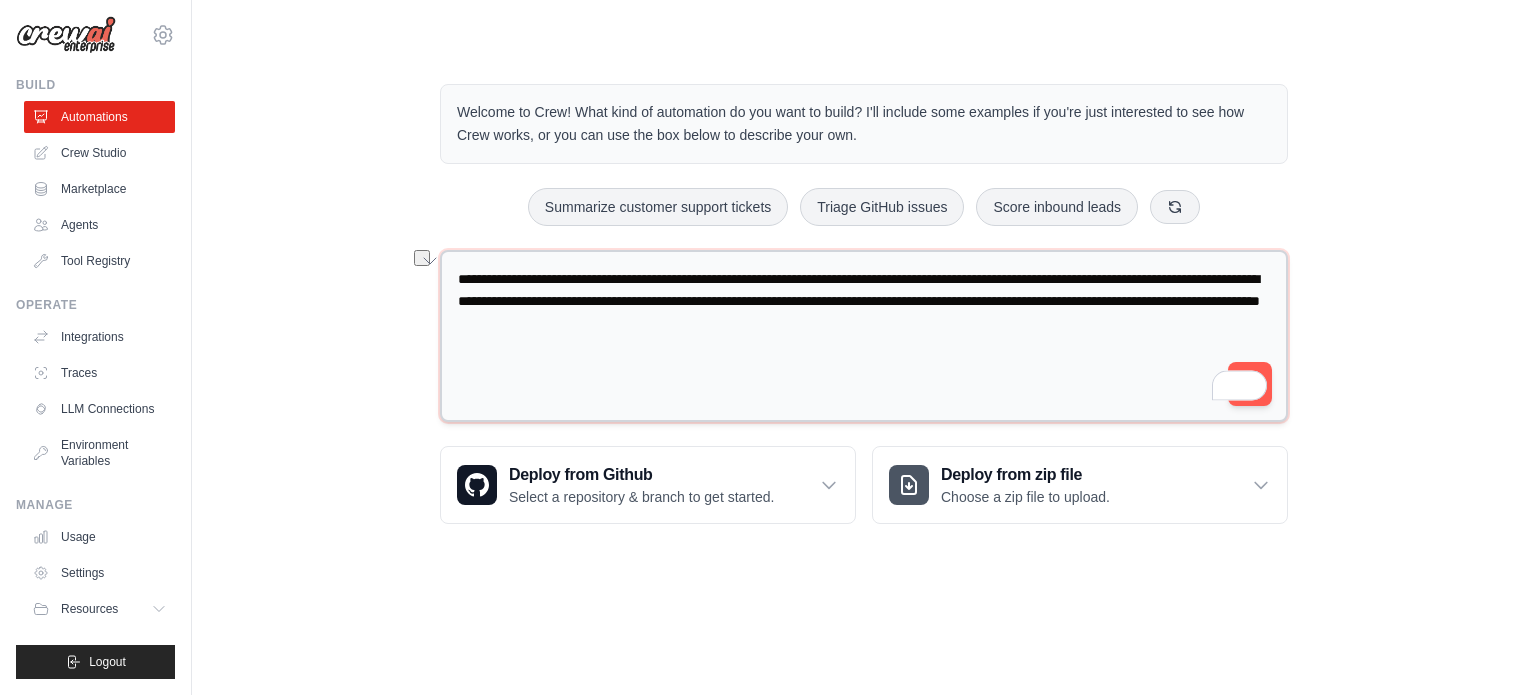 click on "**********" at bounding box center (864, 336) 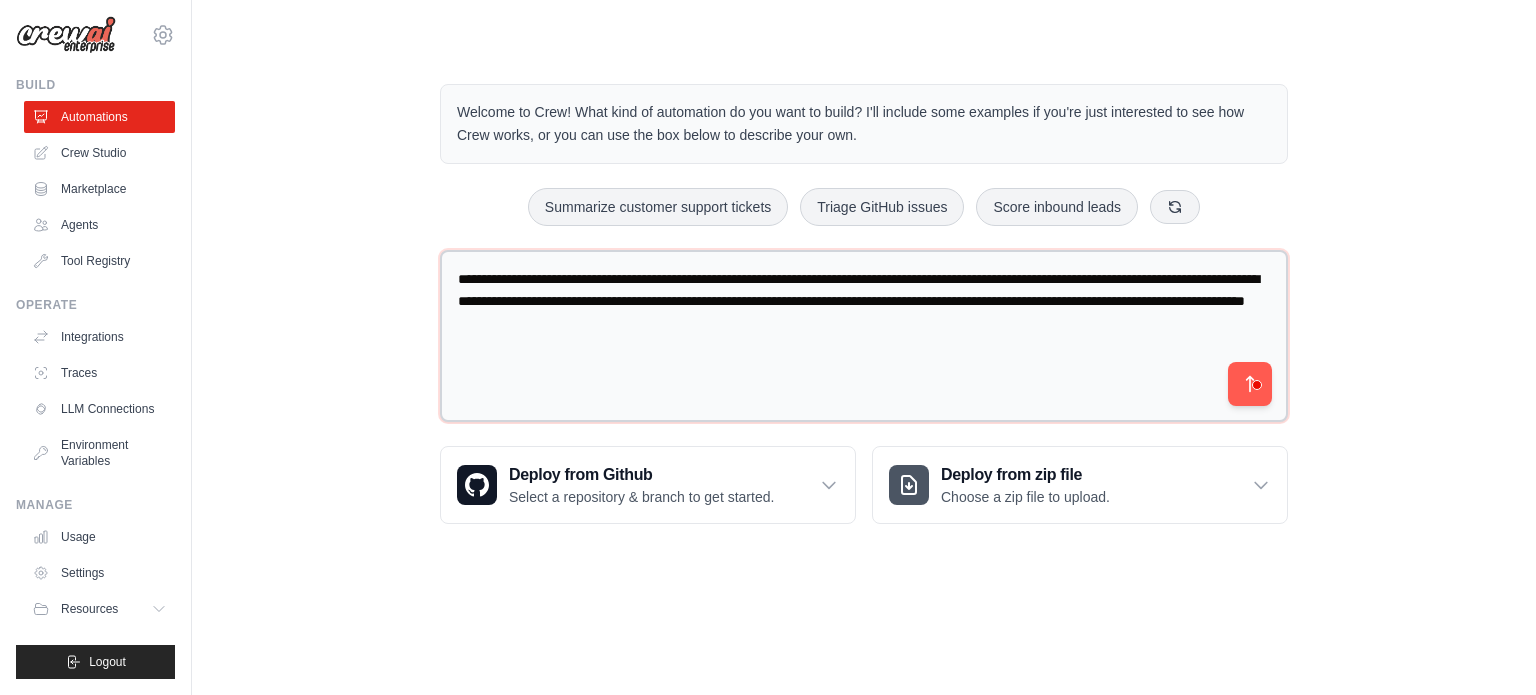 type on "**********" 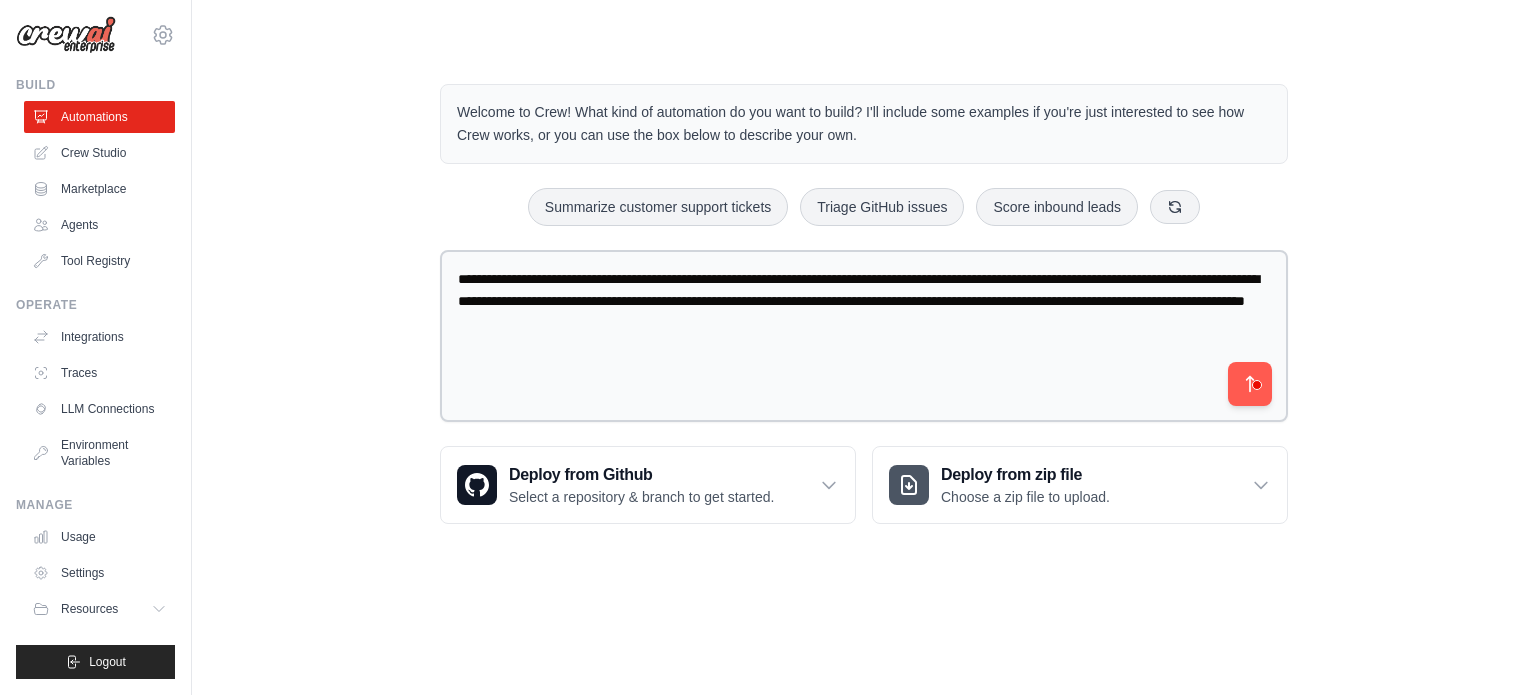 click at bounding box center [1258, 384] 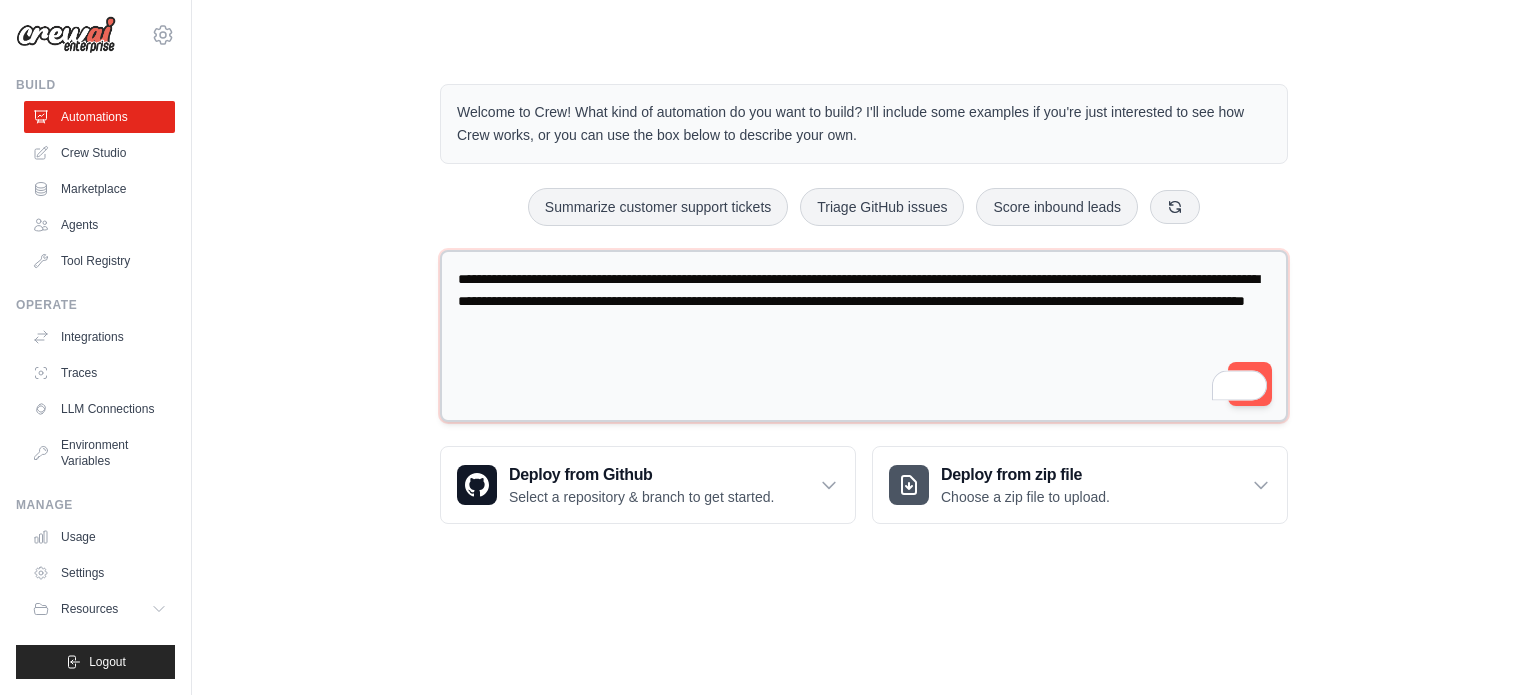 click on "**********" at bounding box center (864, 336) 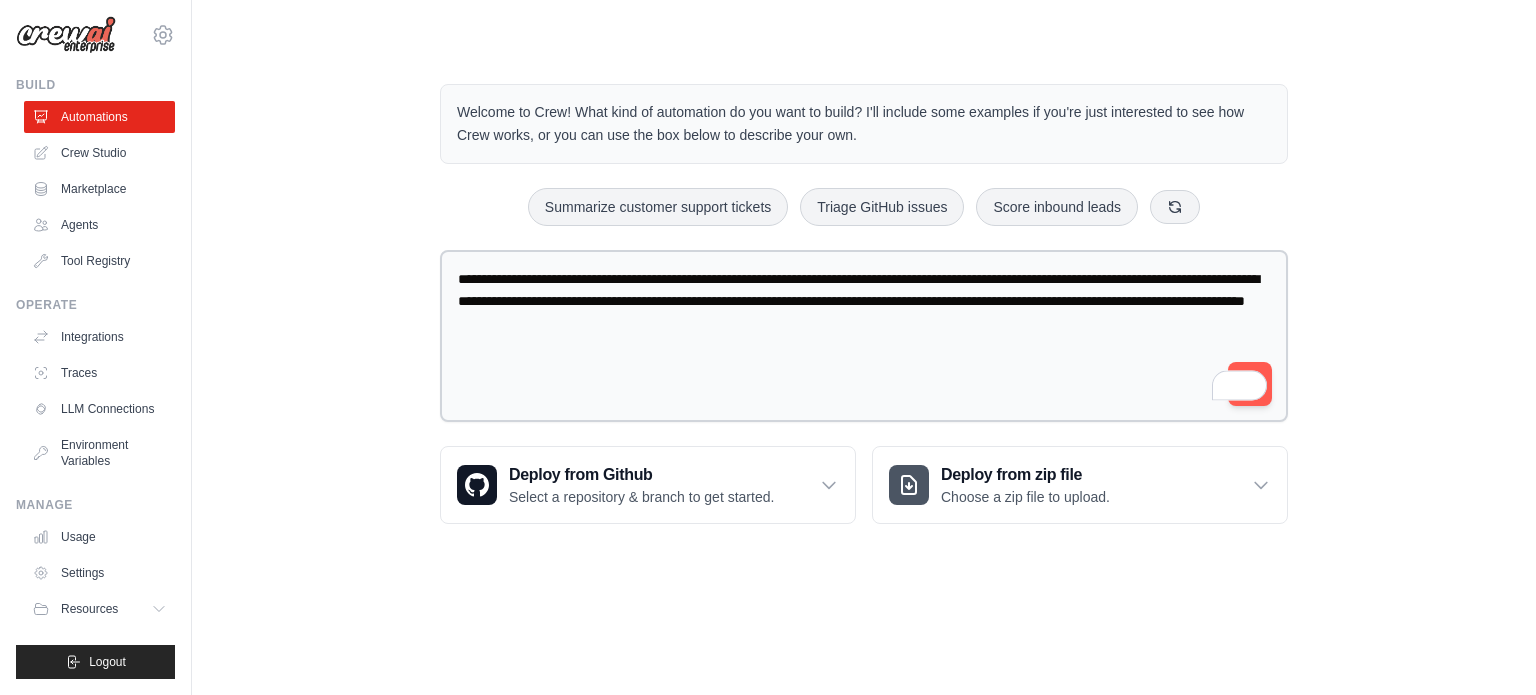 click on "2" at bounding box center (1253, 382) 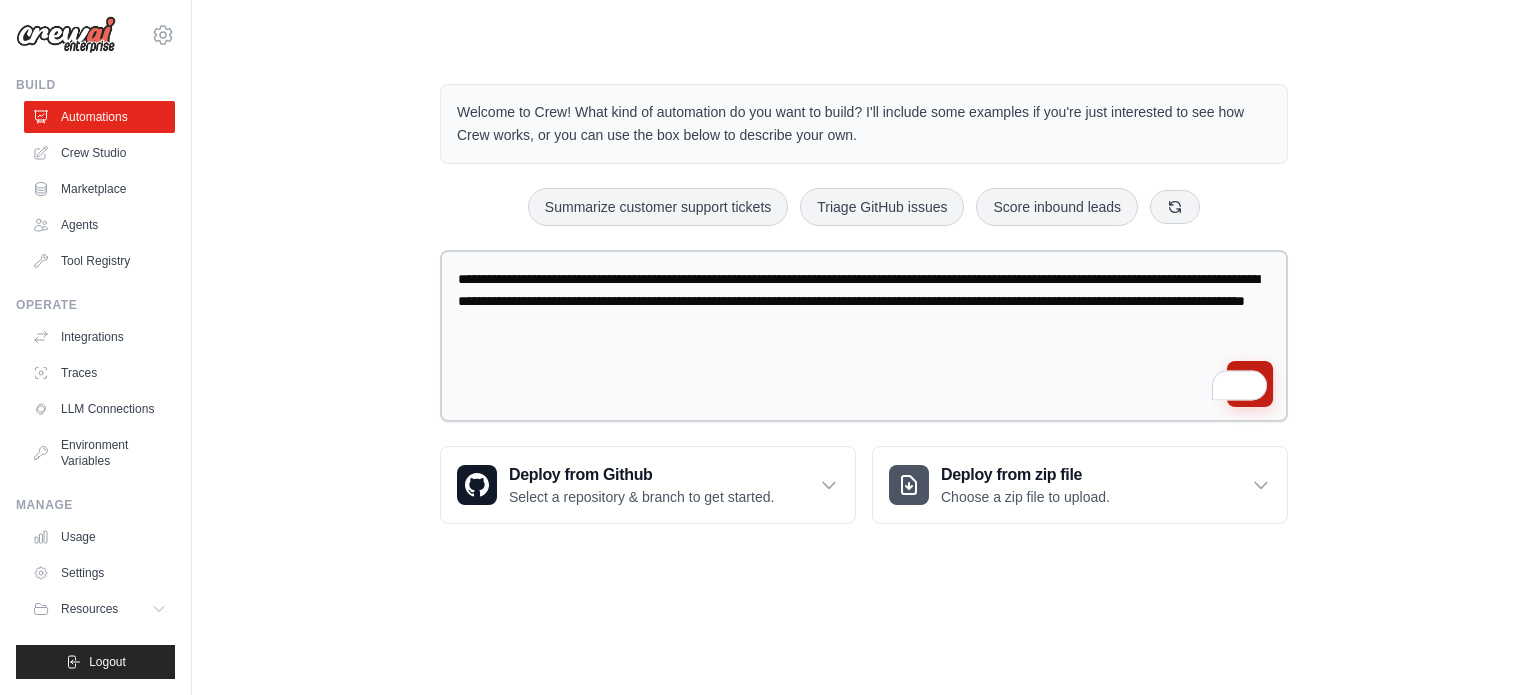 click at bounding box center [1250, 384] 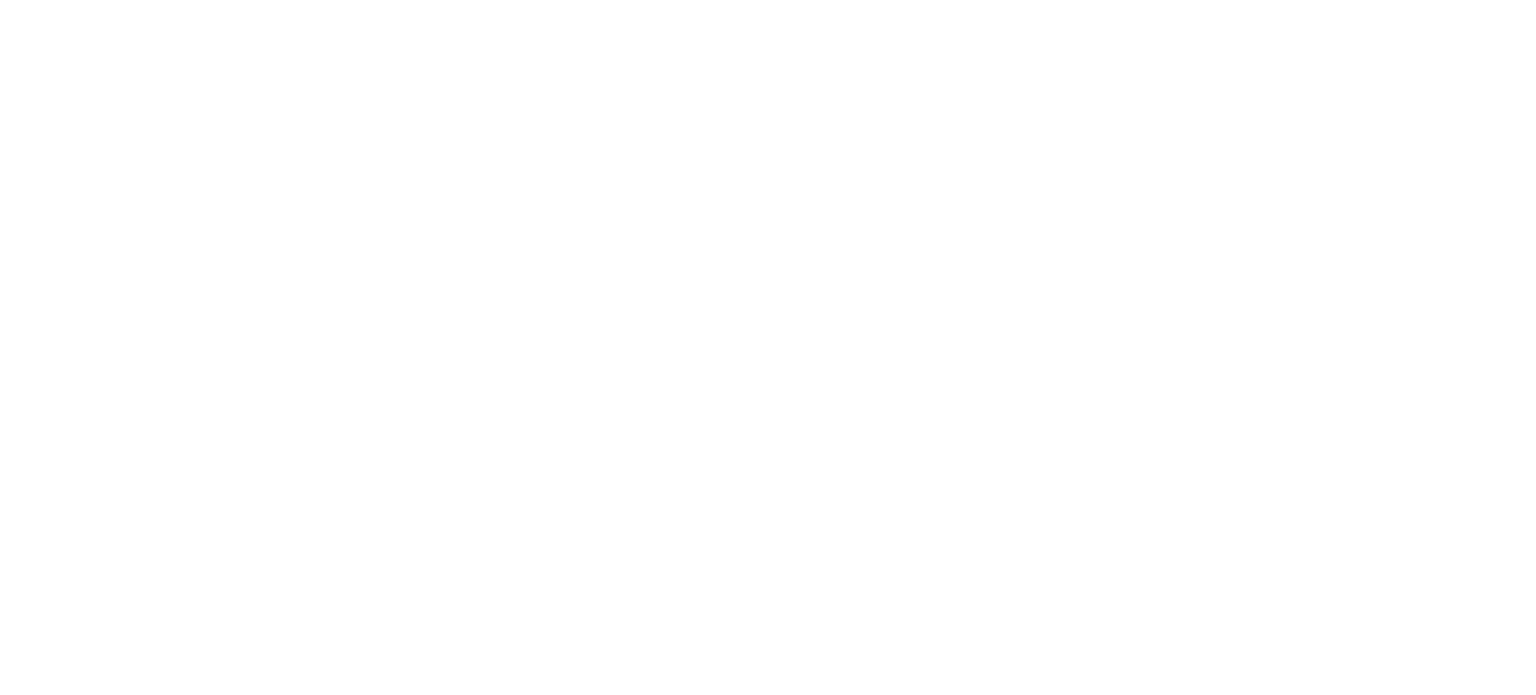 scroll, scrollTop: 0, scrollLeft: 0, axis: both 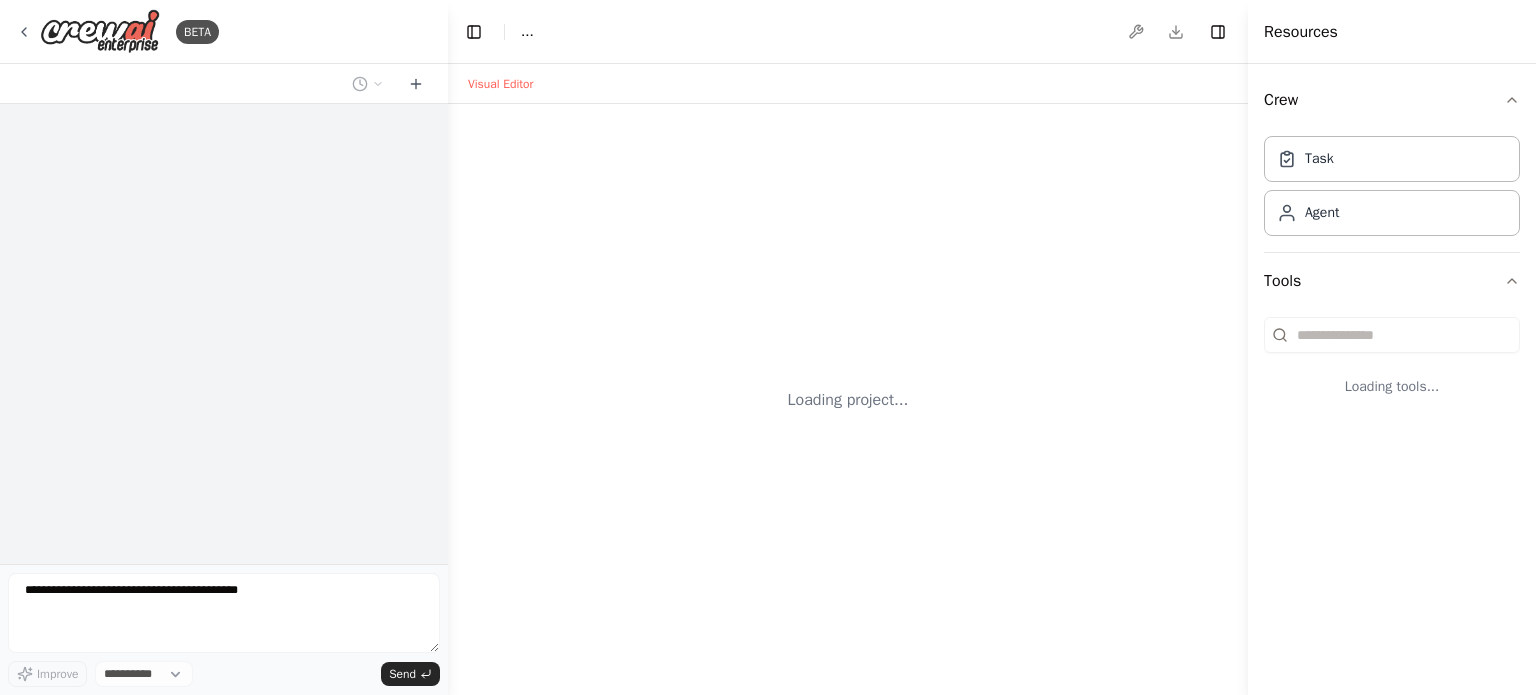 select on "****" 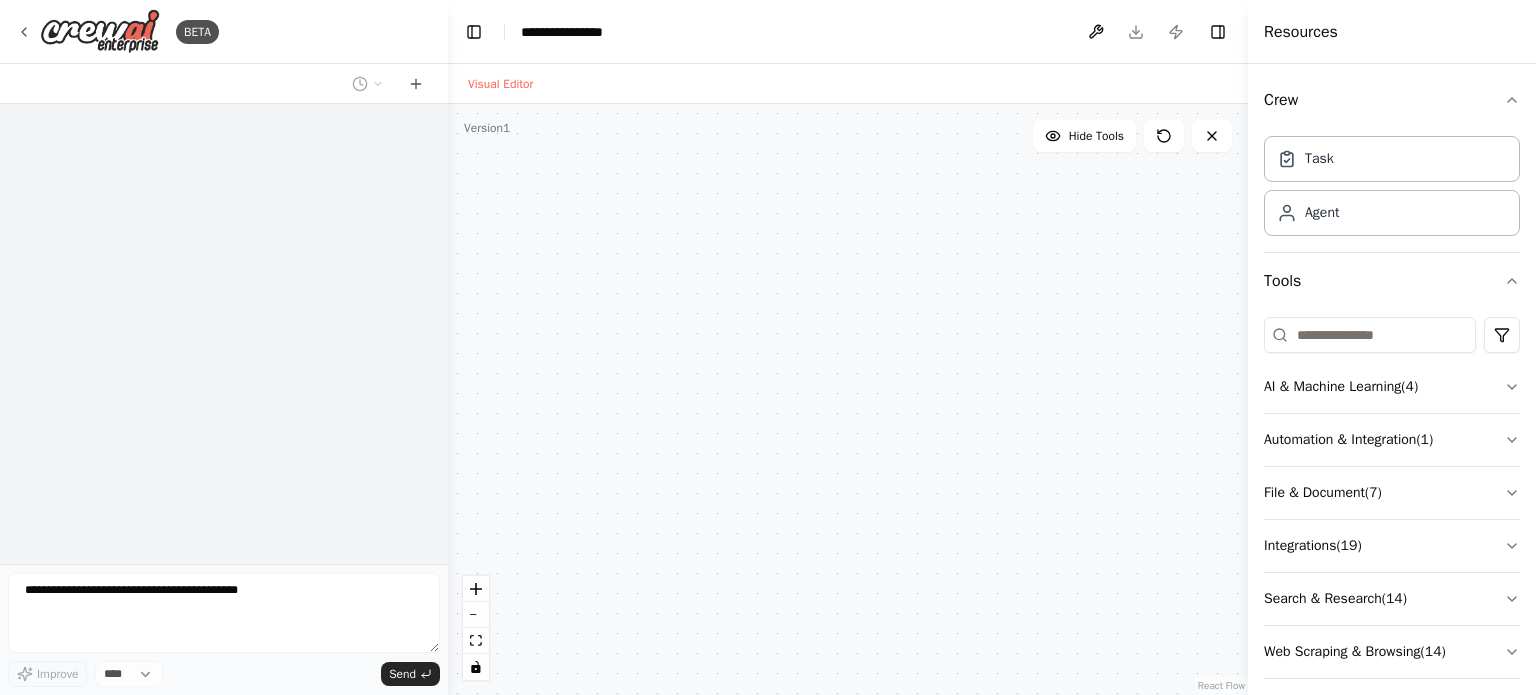 scroll, scrollTop: 0, scrollLeft: 0, axis: both 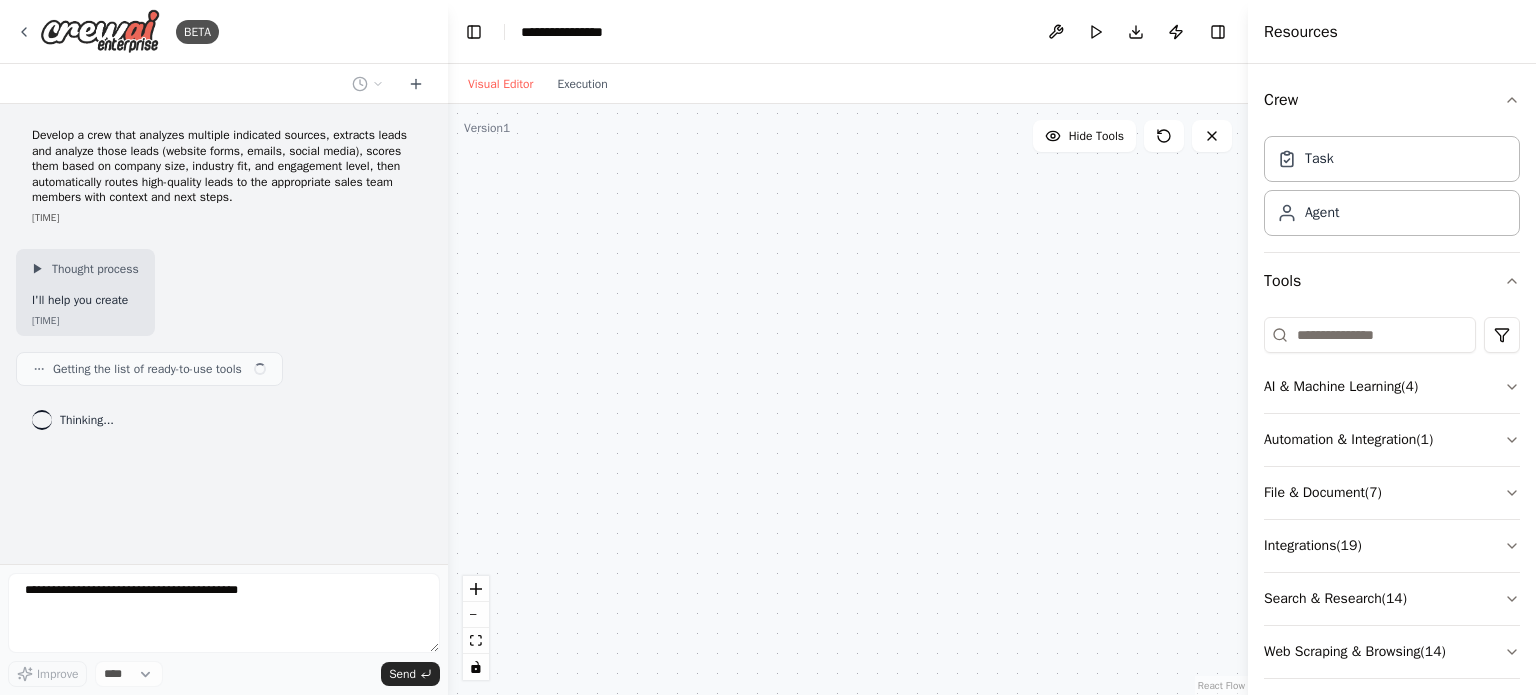 click on "Develop a crew that analyzes multiple indicated sources, extracts leads and analyze those leads (website forms, emails, social media), scores them based on company size, industry fit, and engagement level, then automatically routes high-quality leads to the appropriate sales team members with context and next steps." at bounding box center [224, 167] 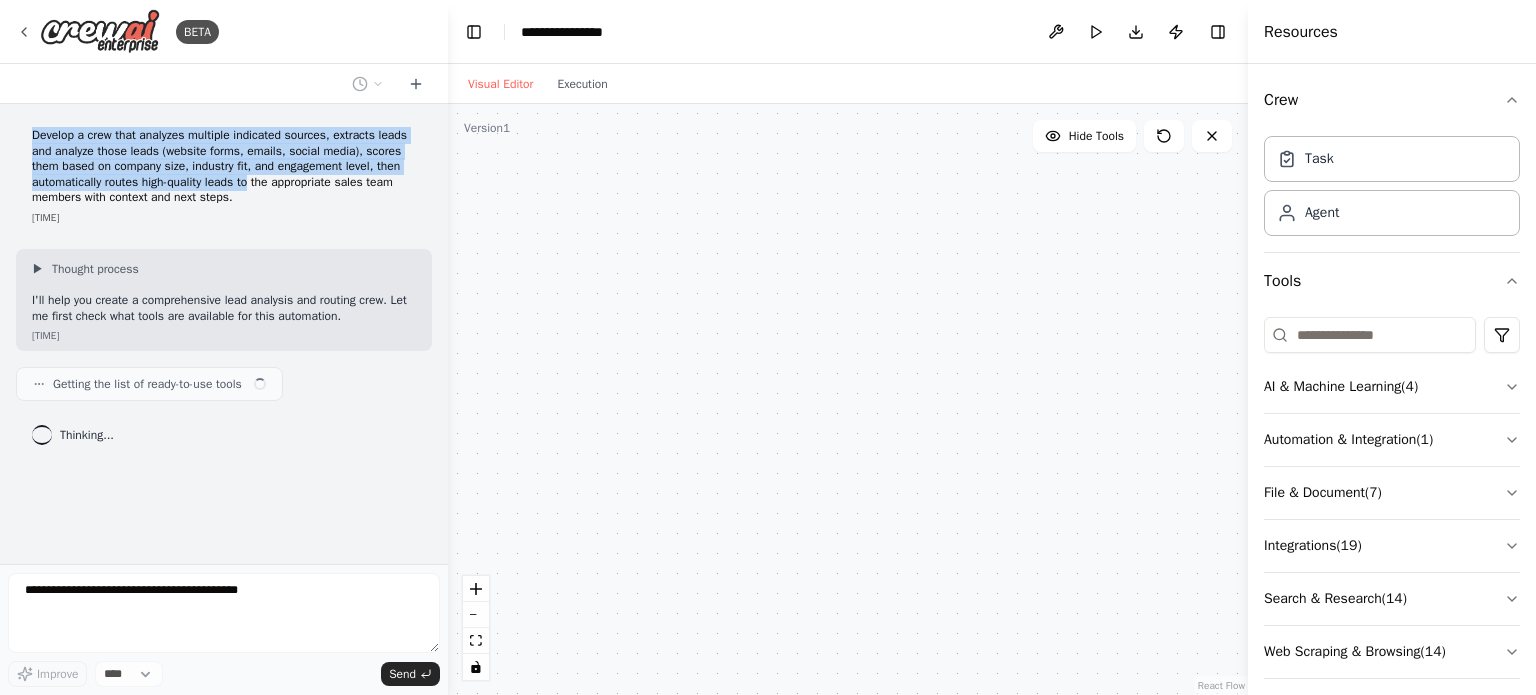drag, startPoint x: 38, startPoint y: 130, endPoint x: 245, endPoint y: 175, distance: 211.83484 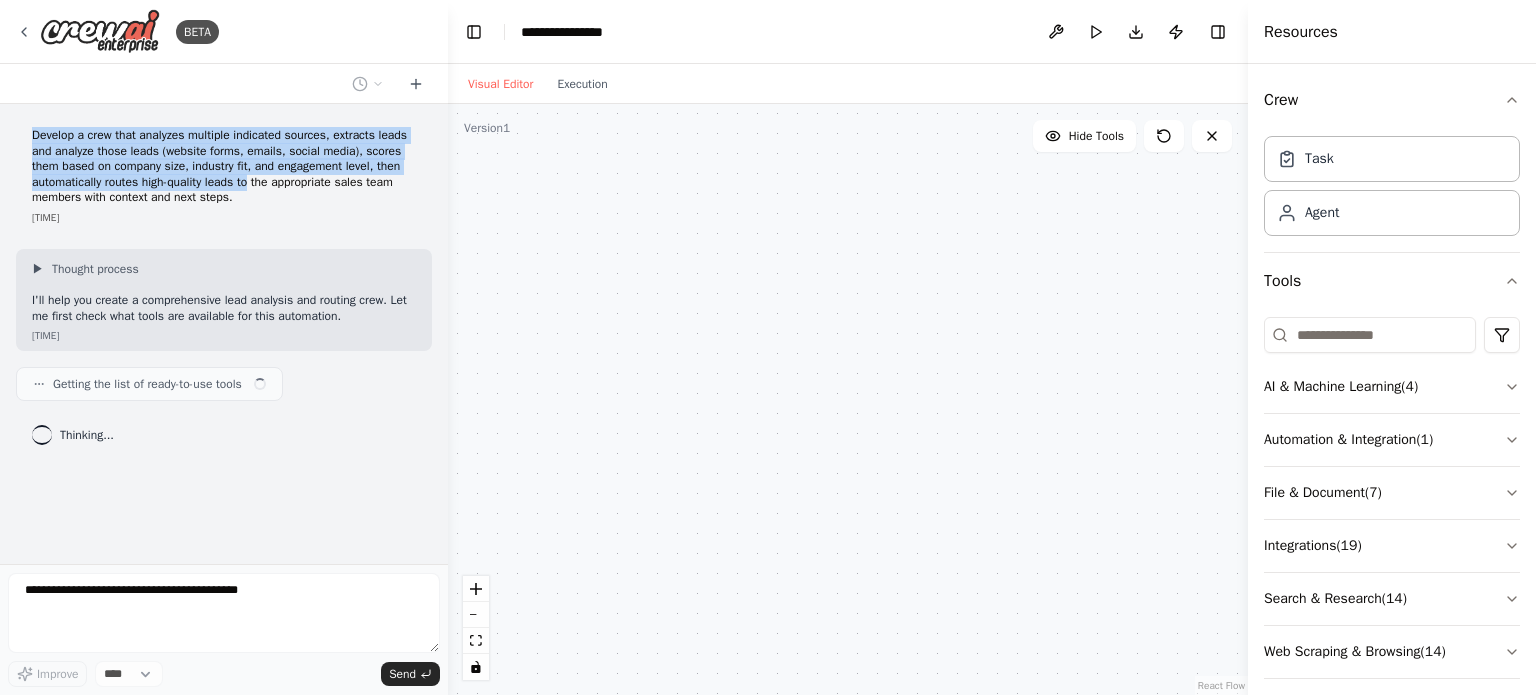click on "Develop a crew that analyzes multiple indicated sources, extracts leads and analyze those leads (website forms, emails, social media), scores them based on company size, industry fit, and engagement level, then automatically routes high-quality leads to the appropriate sales team members with context and next steps." at bounding box center [224, 167] 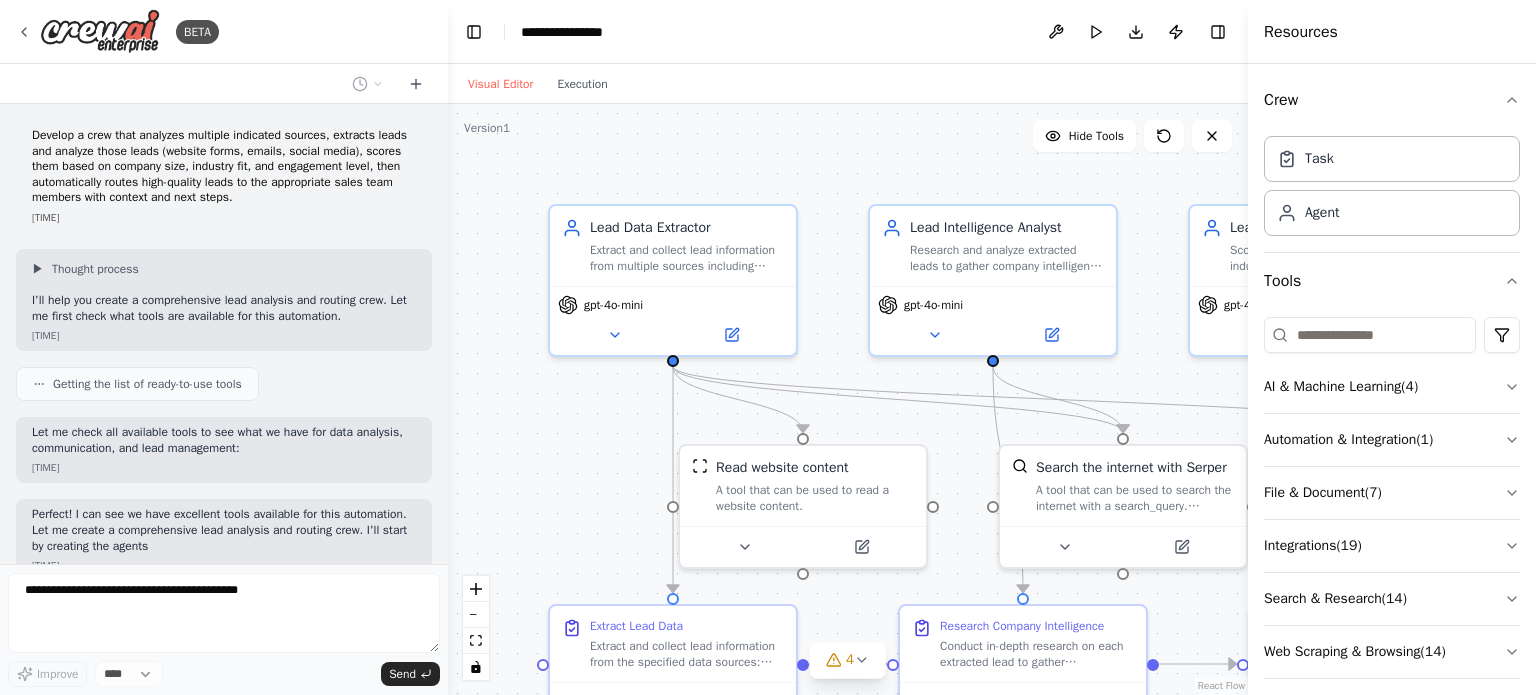 scroll, scrollTop: 643, scrollLeft: 0, axis: vertical 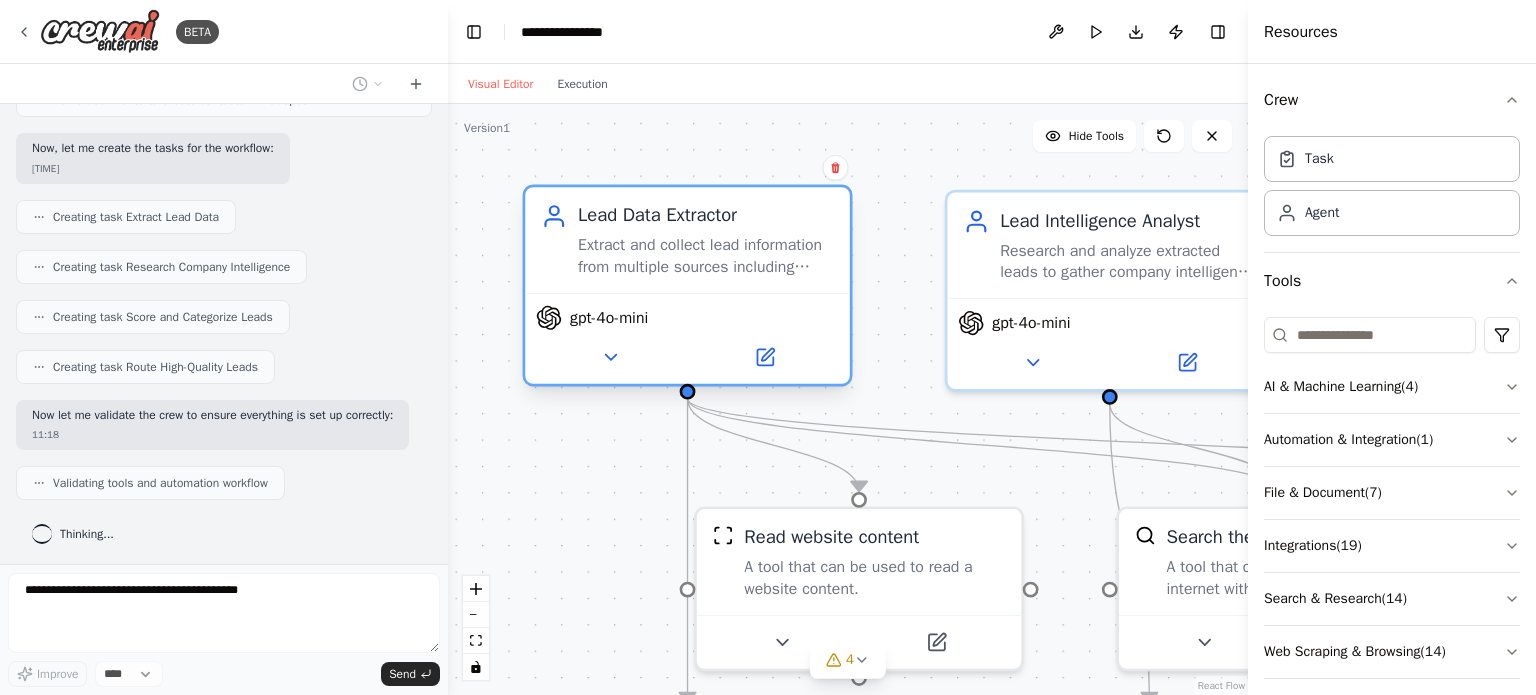 drag, startPoint x: 752, startPoint y: 188, endPoint x: 785, endPoint y: 196, distance: 33.955853 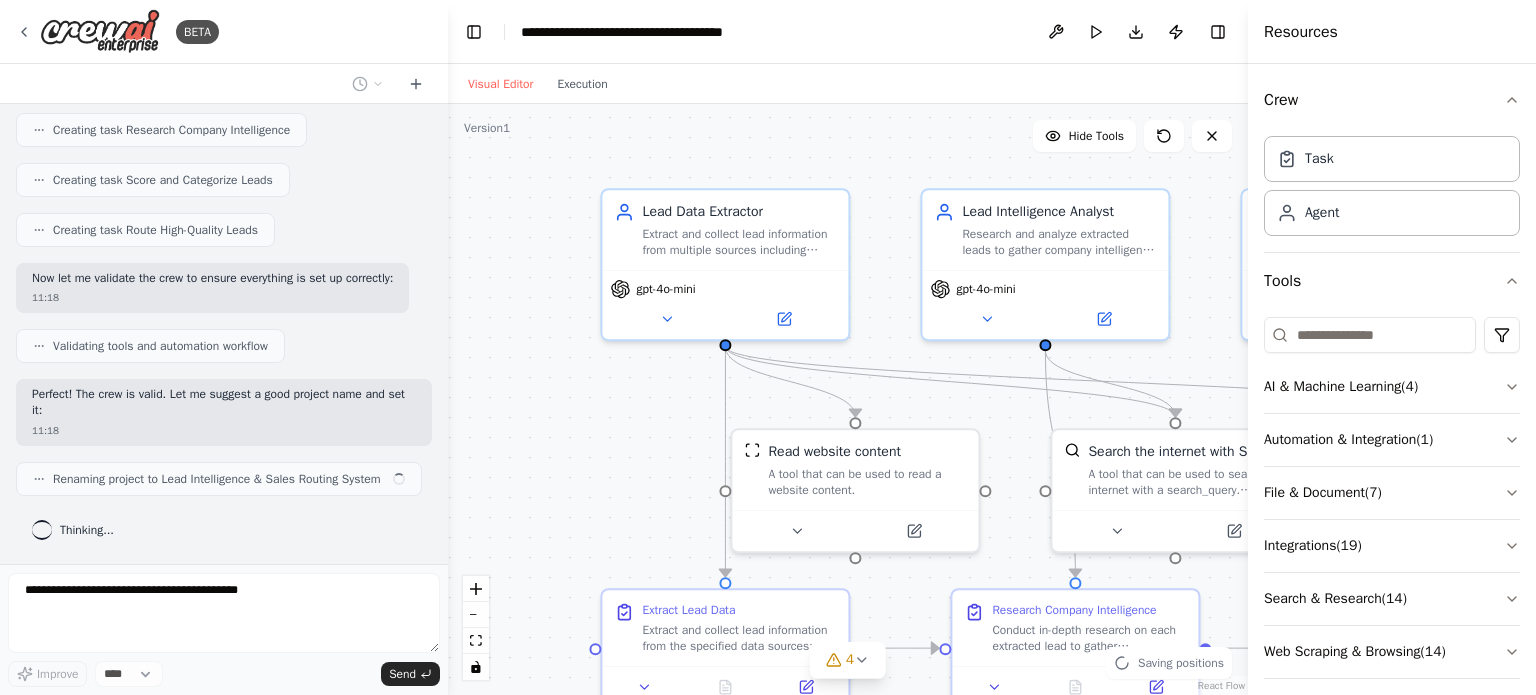 scroll, scrollTop: 891, scrollLeft: 0, axis: vertical 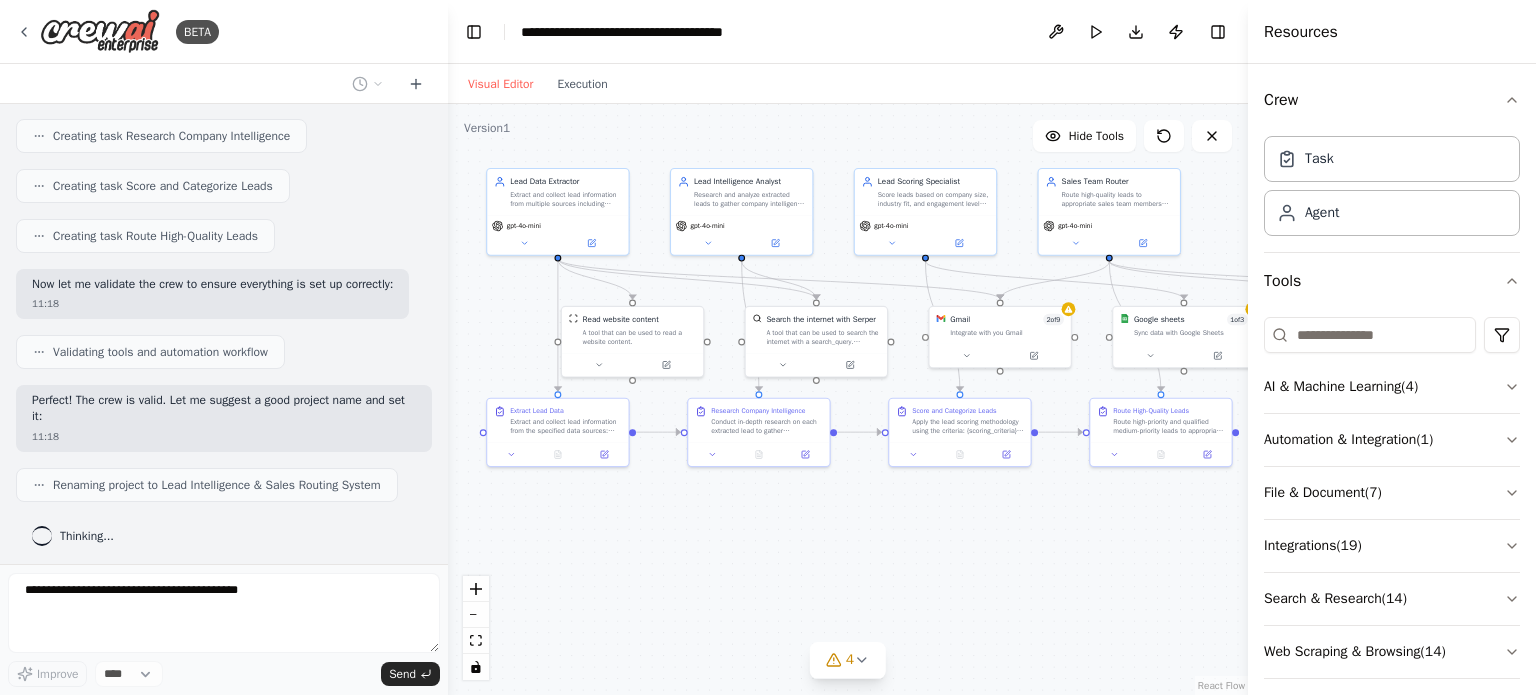 drag, startPoint x: 871, startPoint y: 143, endPoint x: 648, endPoint y: 125, distance: 223.72528 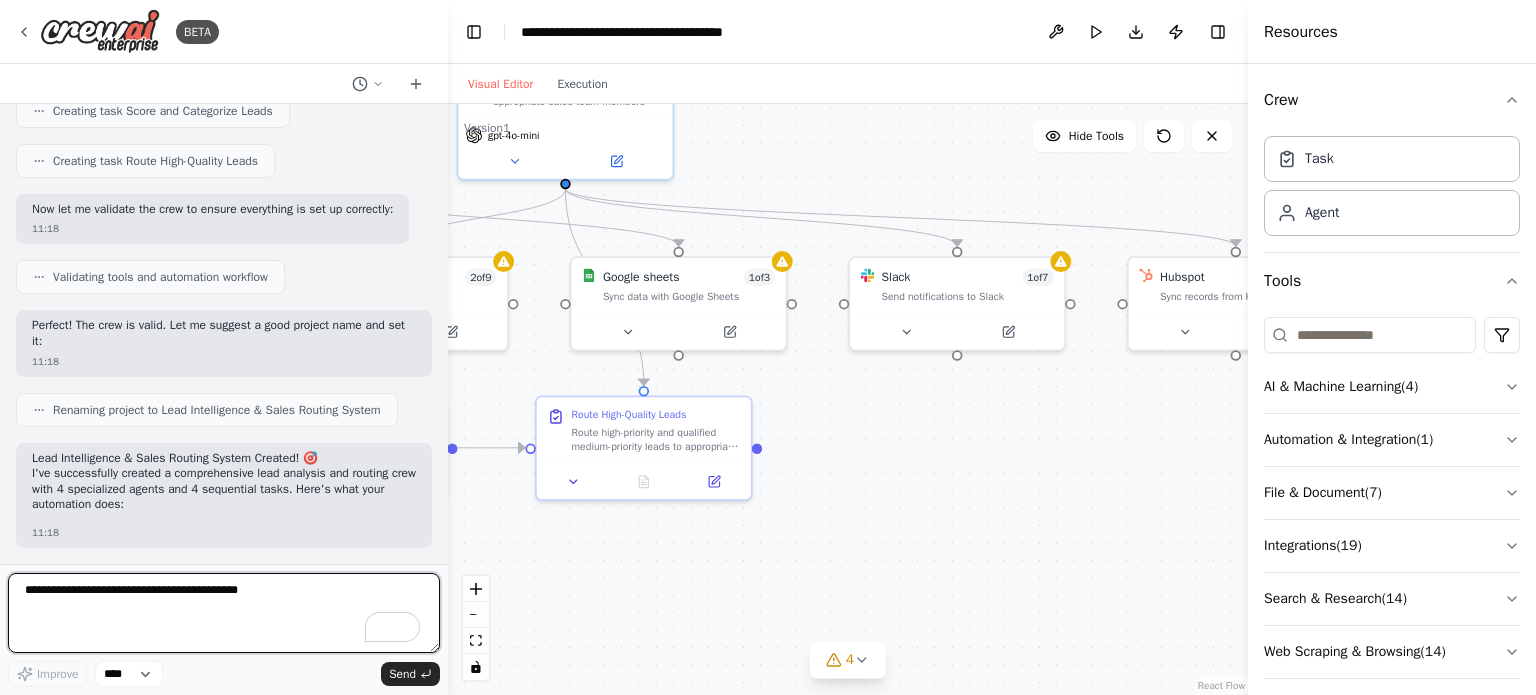 drag, startPoint x: 1098, startPoint y: 241, endPoint x: 656, endPoint y: 137, distance: 454.07047 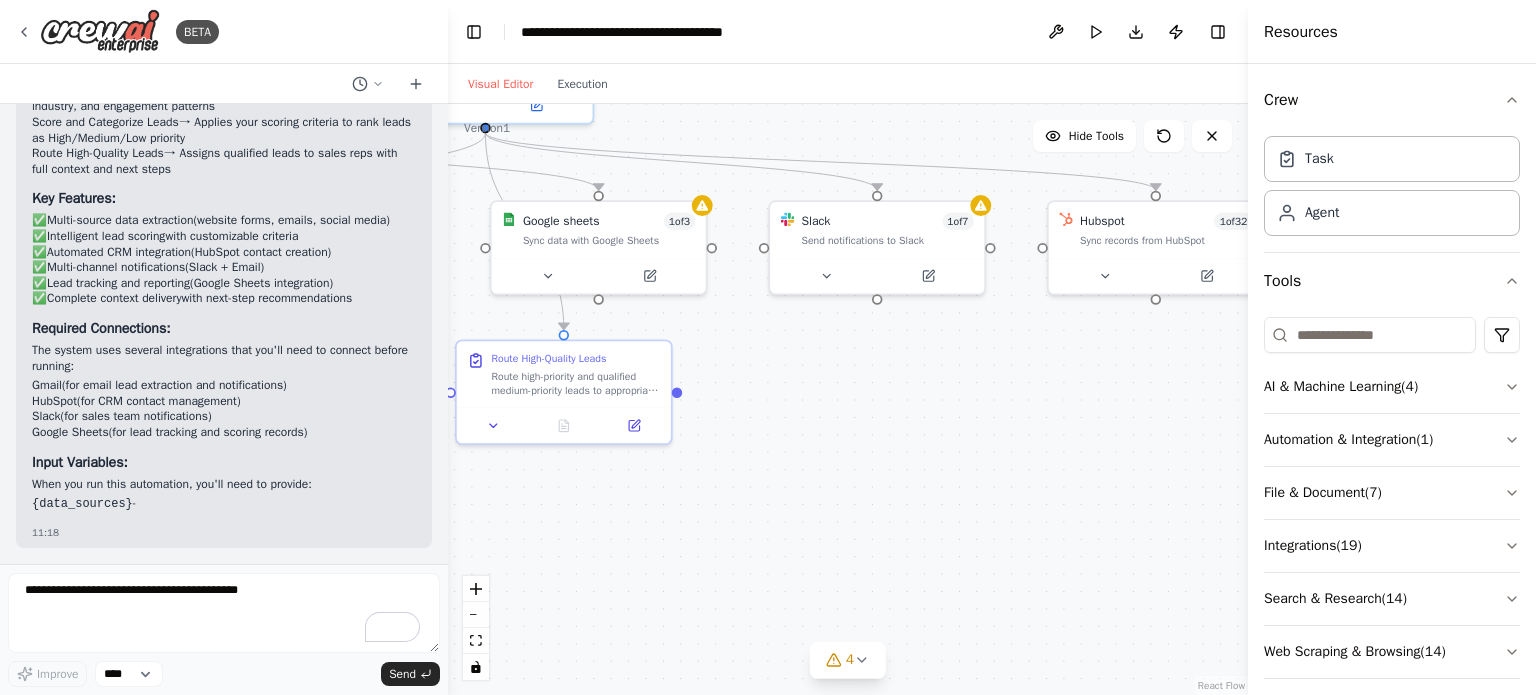 drag, startPoint x: 1159, startPoint y: 444, endPoint x: 1116, endPoint y: 390, distance: 69.02898 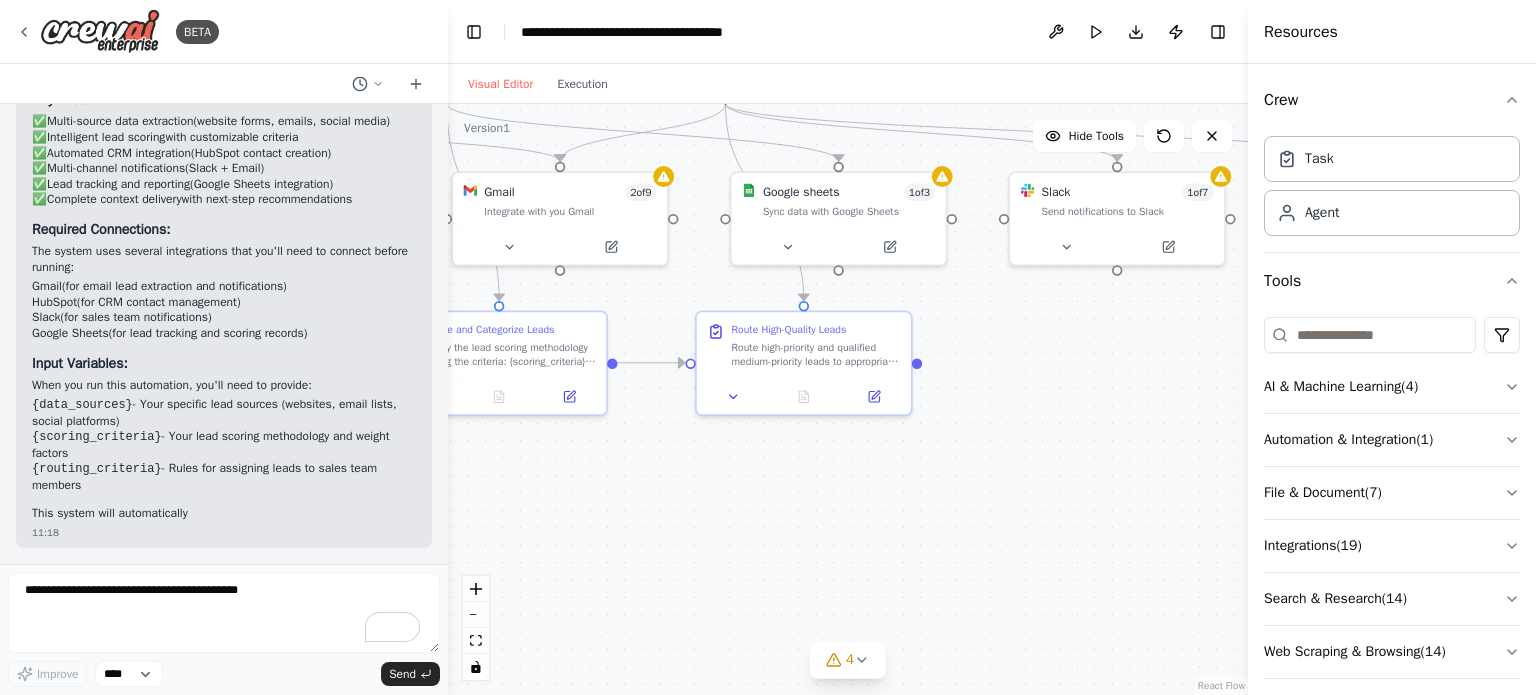 drag, startPoint x: 794, startPoint y: 491, endPoint x: 1156, endPoint y: 439, distance: 365.71573 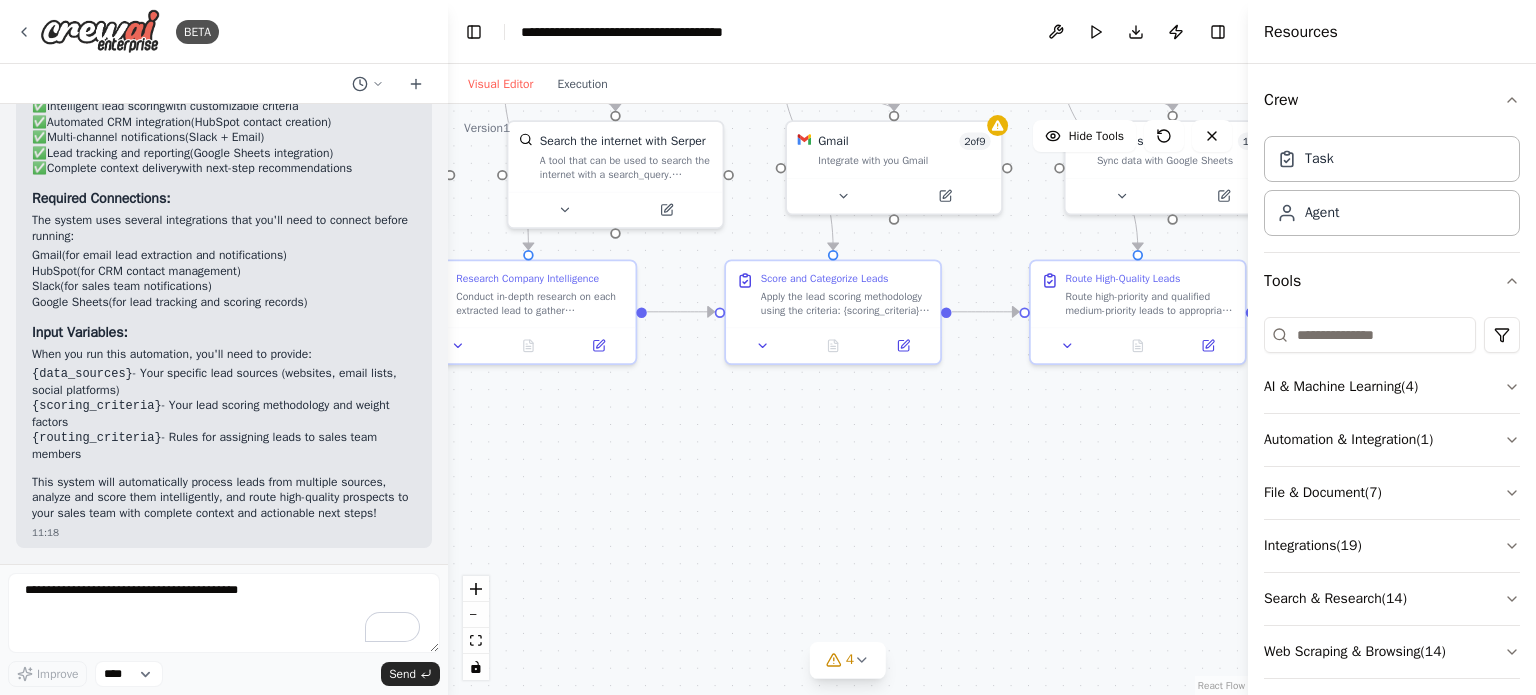 scroll, scrollTop: 1782, scrollLeft: 0, axis: vertical 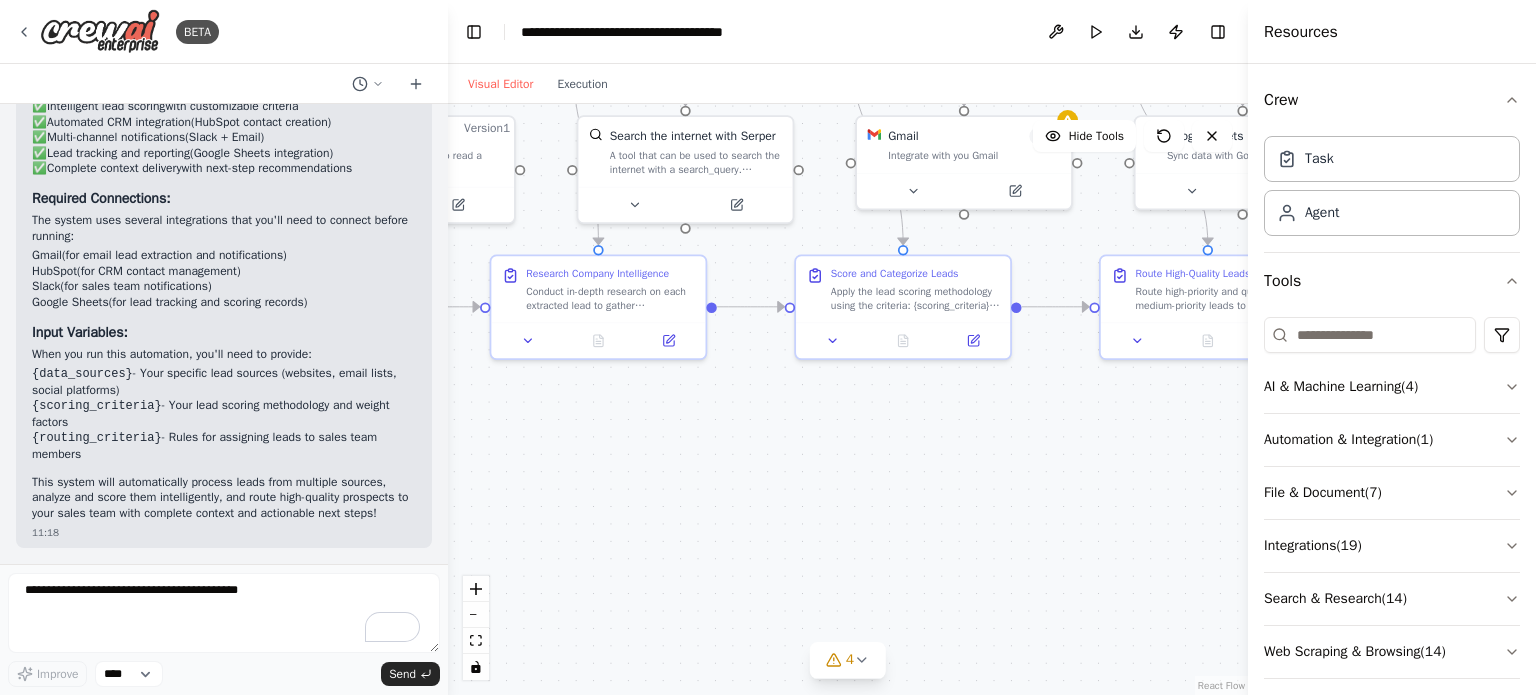 drag, startPoint x: 780, startPoint y: 453, endPoint x: 1039, endPoint y: 437, distance: 259.49374 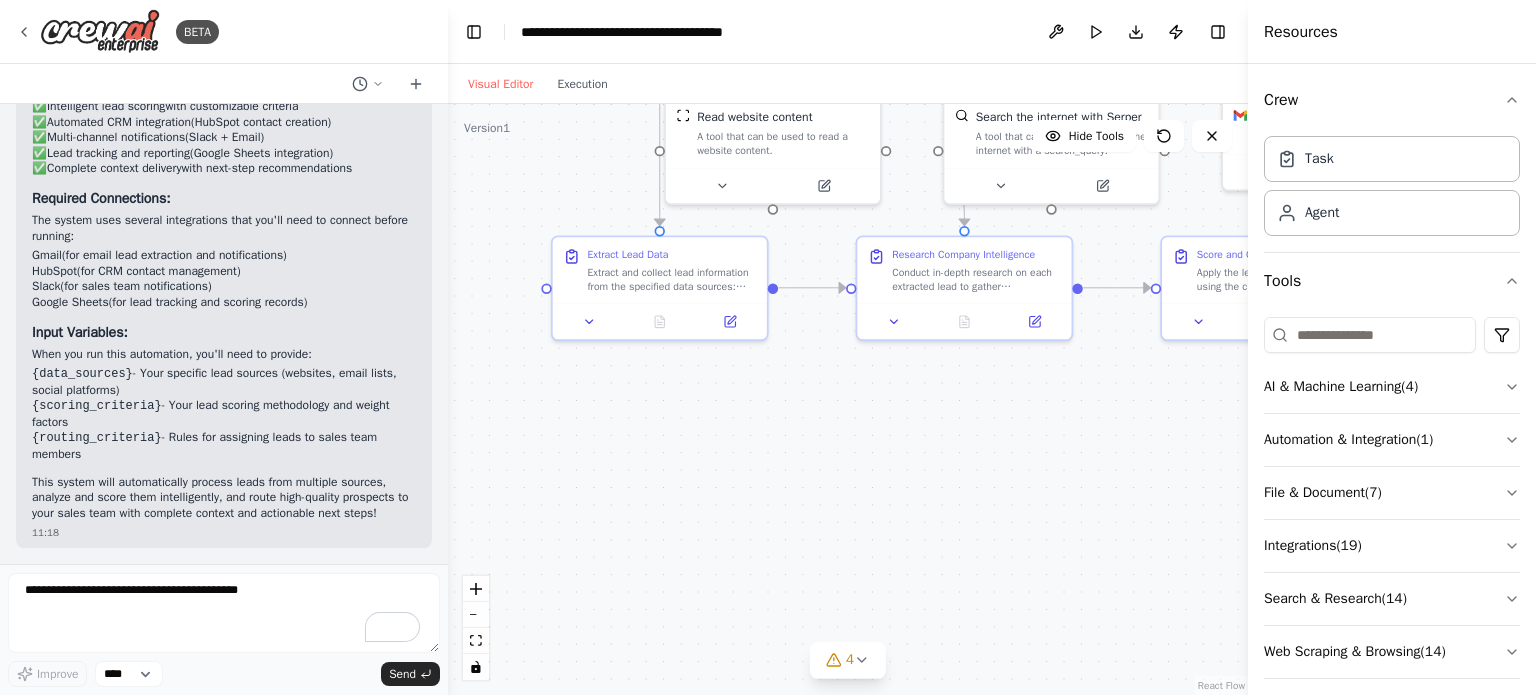 drag, startPoint x: 796, startPoint y: 434, endPoint x: 955, endPoint y: 423, distance: 159.38005 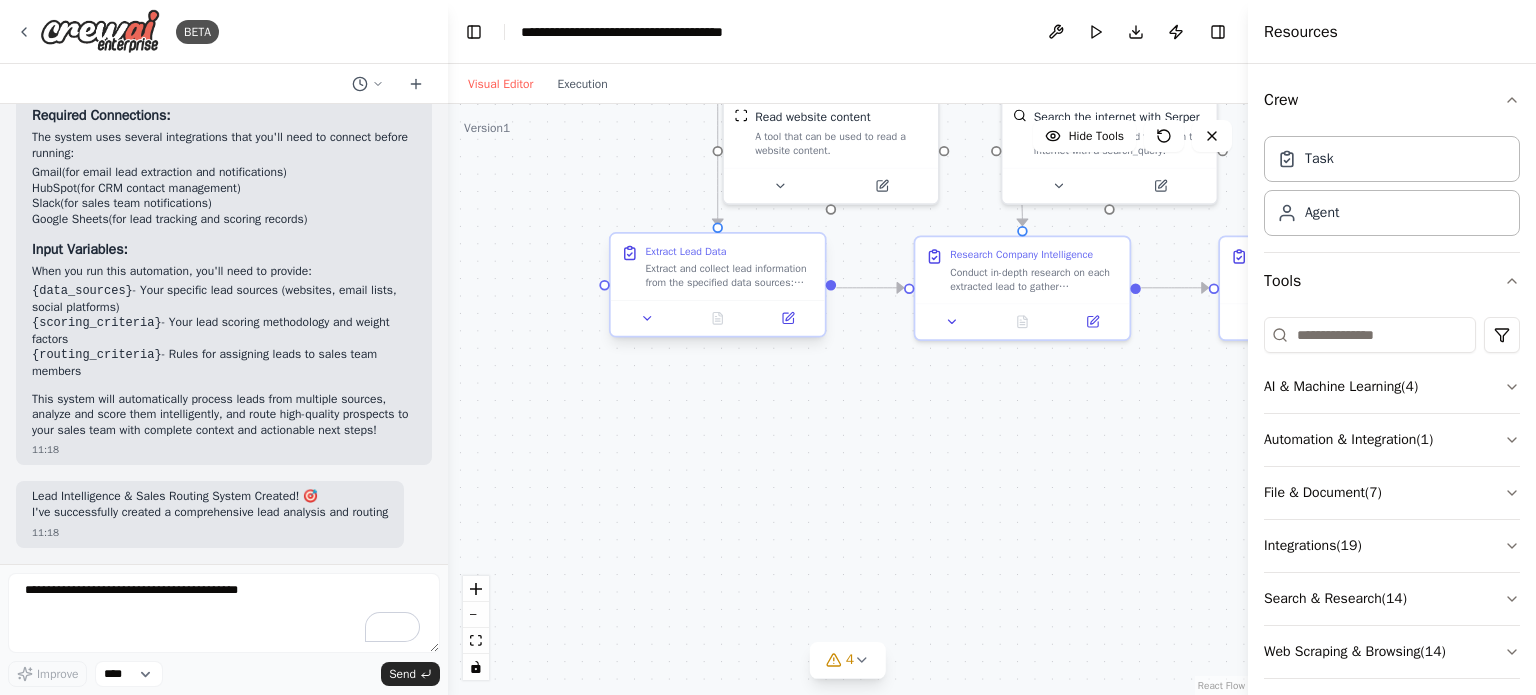 scroll, scrollTop: 1782, scrollLeft: 0, axis: vertical 